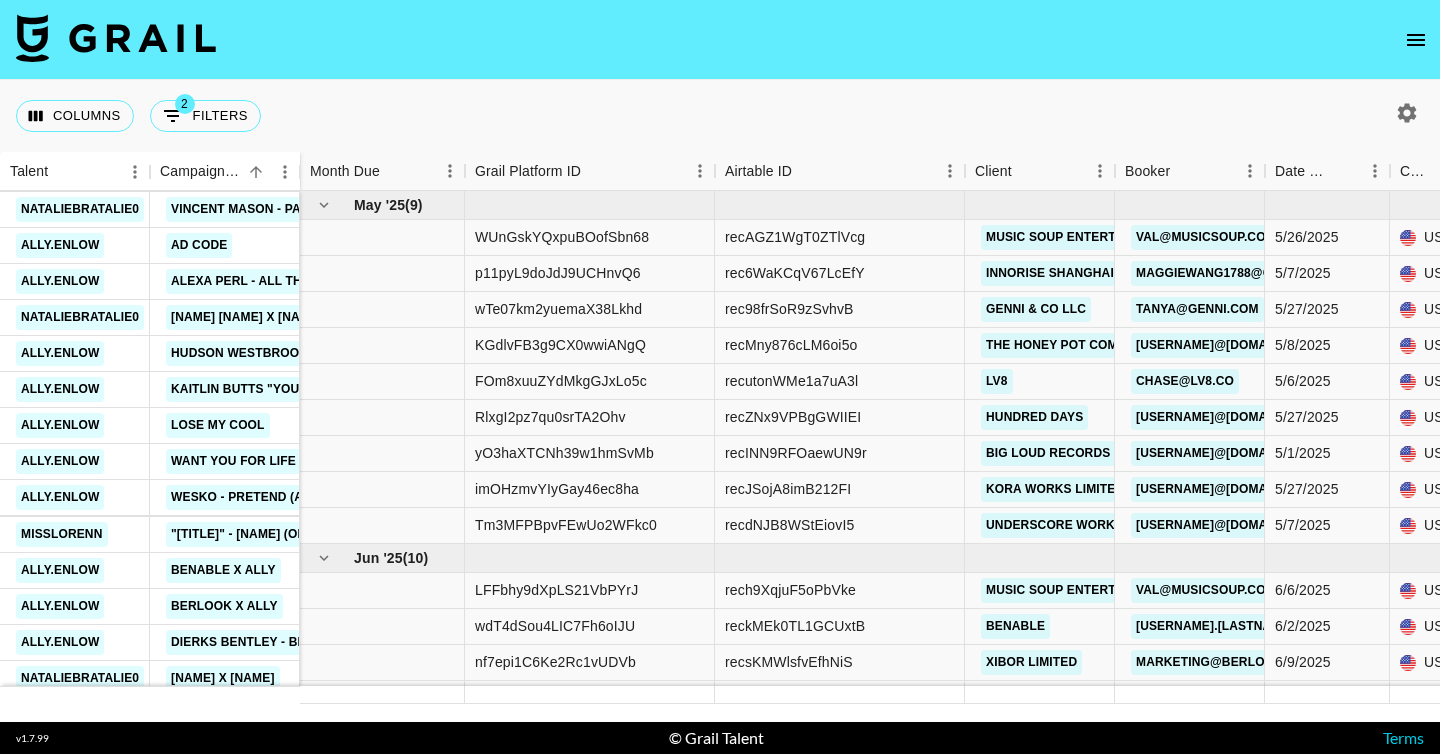 scroll, scrollTop: 0, scrollLeft: 0, axis: both 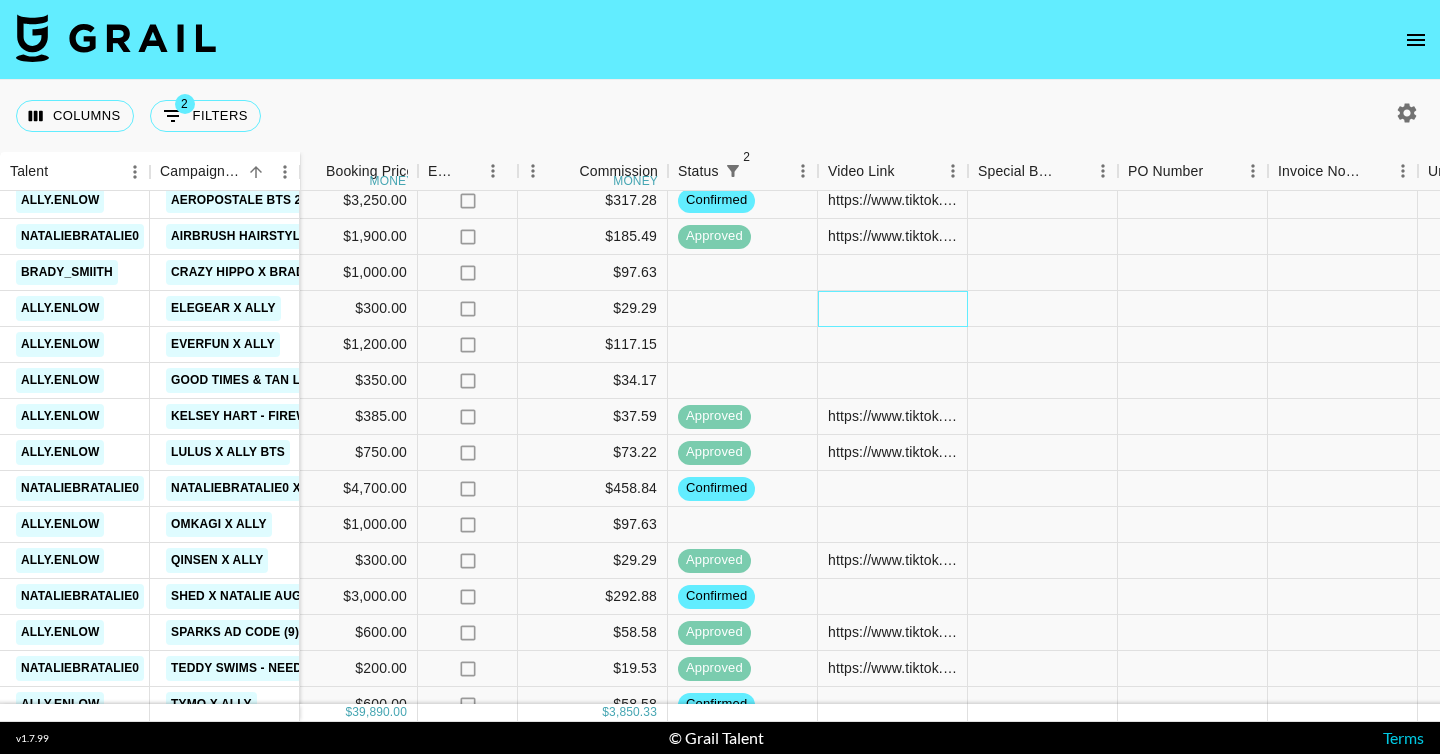 click at bounding box center (893, 309) 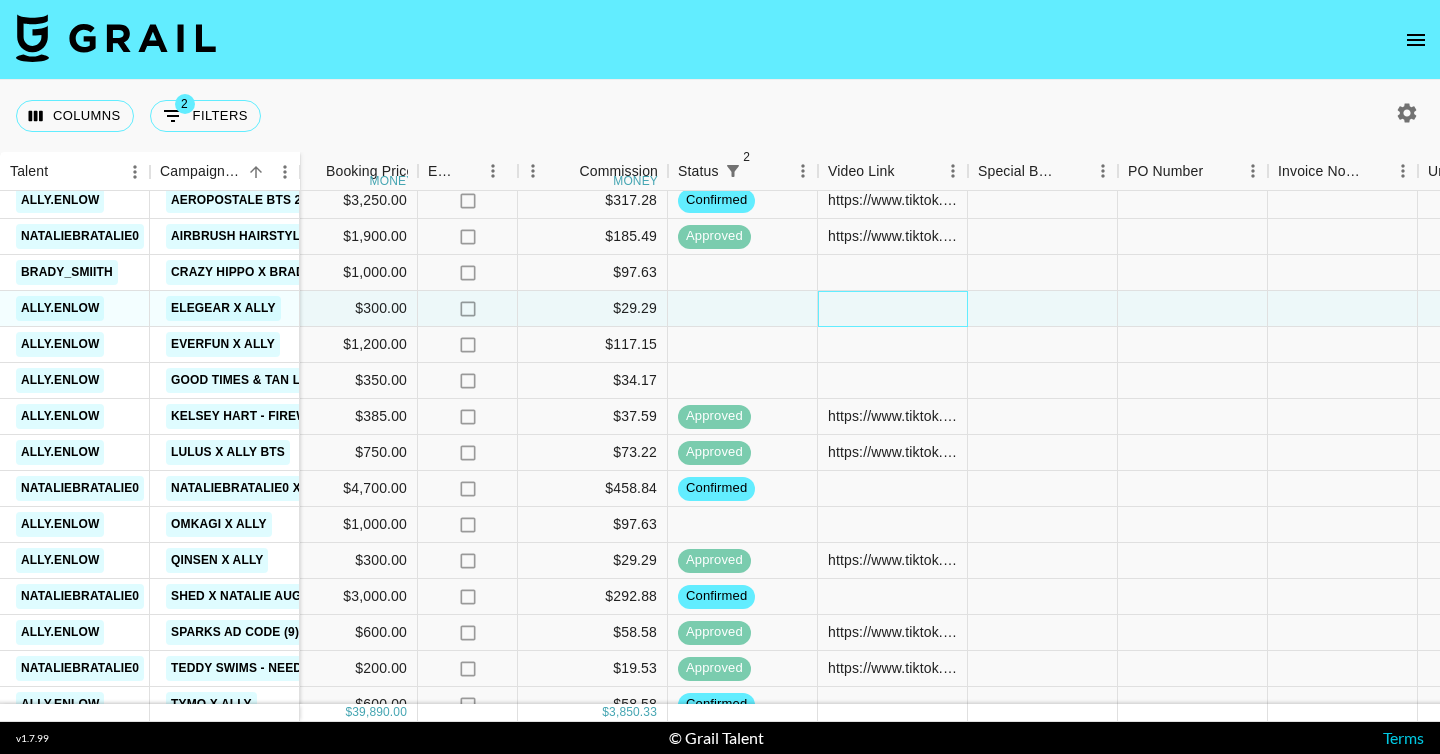 click at bounding box center [893, 309] 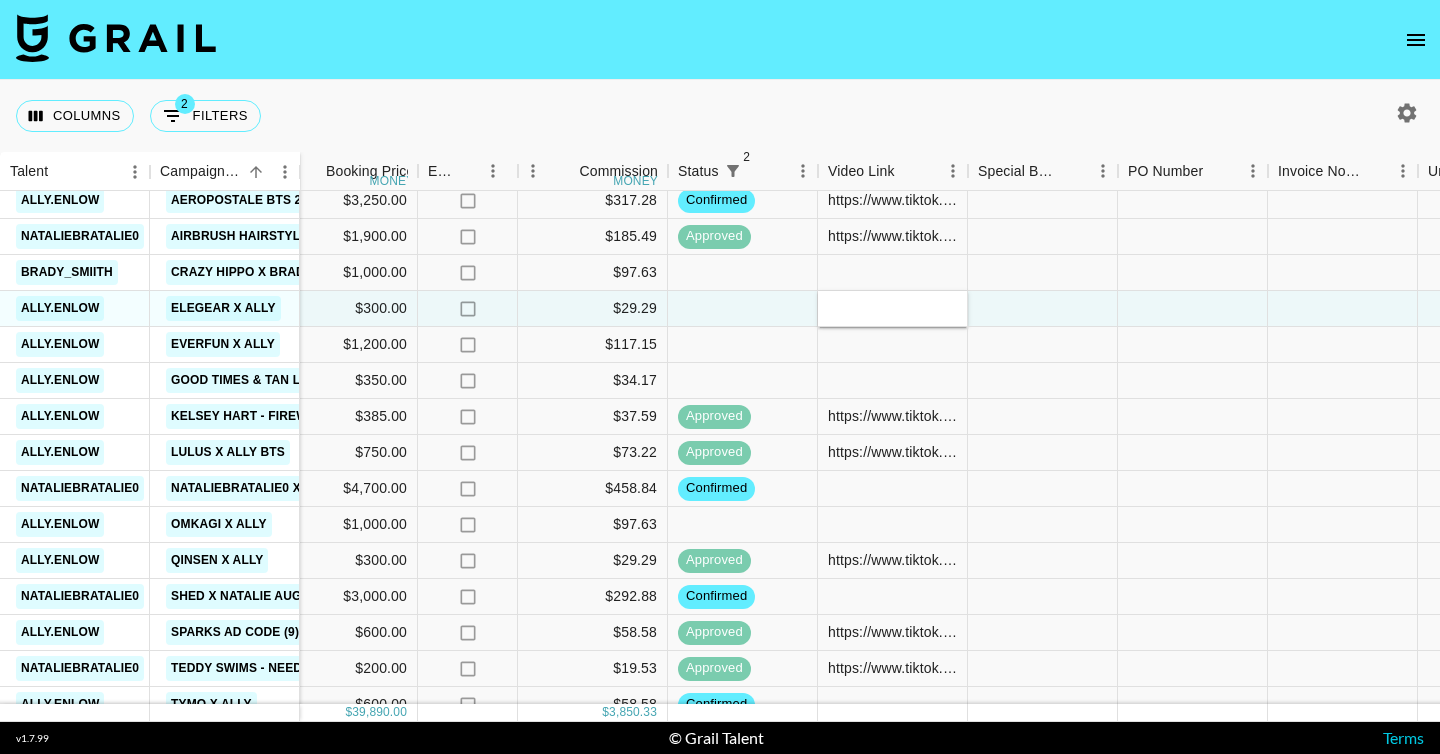 click at bounding box center [892, 308] 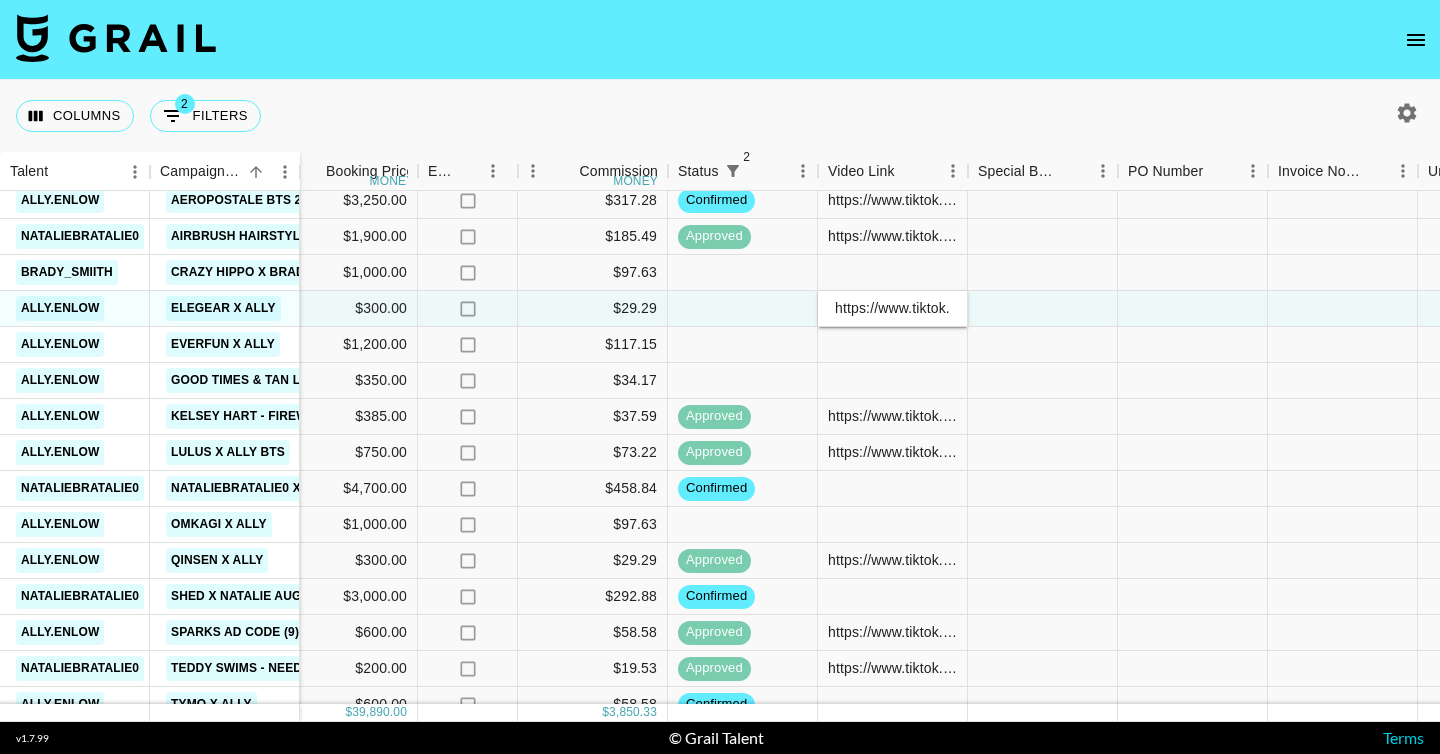 scroll, scrollTop: 0, scrollLeft: 769, axis: horizontal 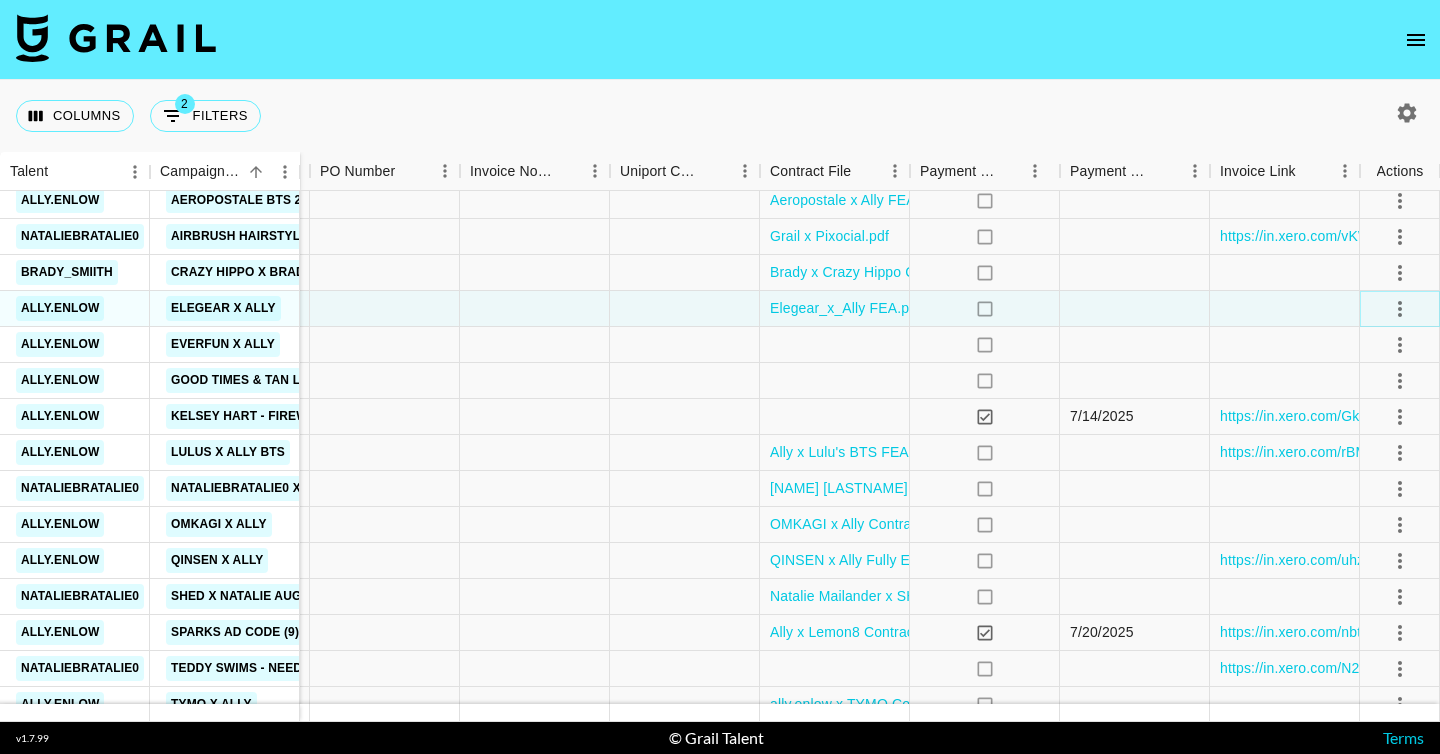 click 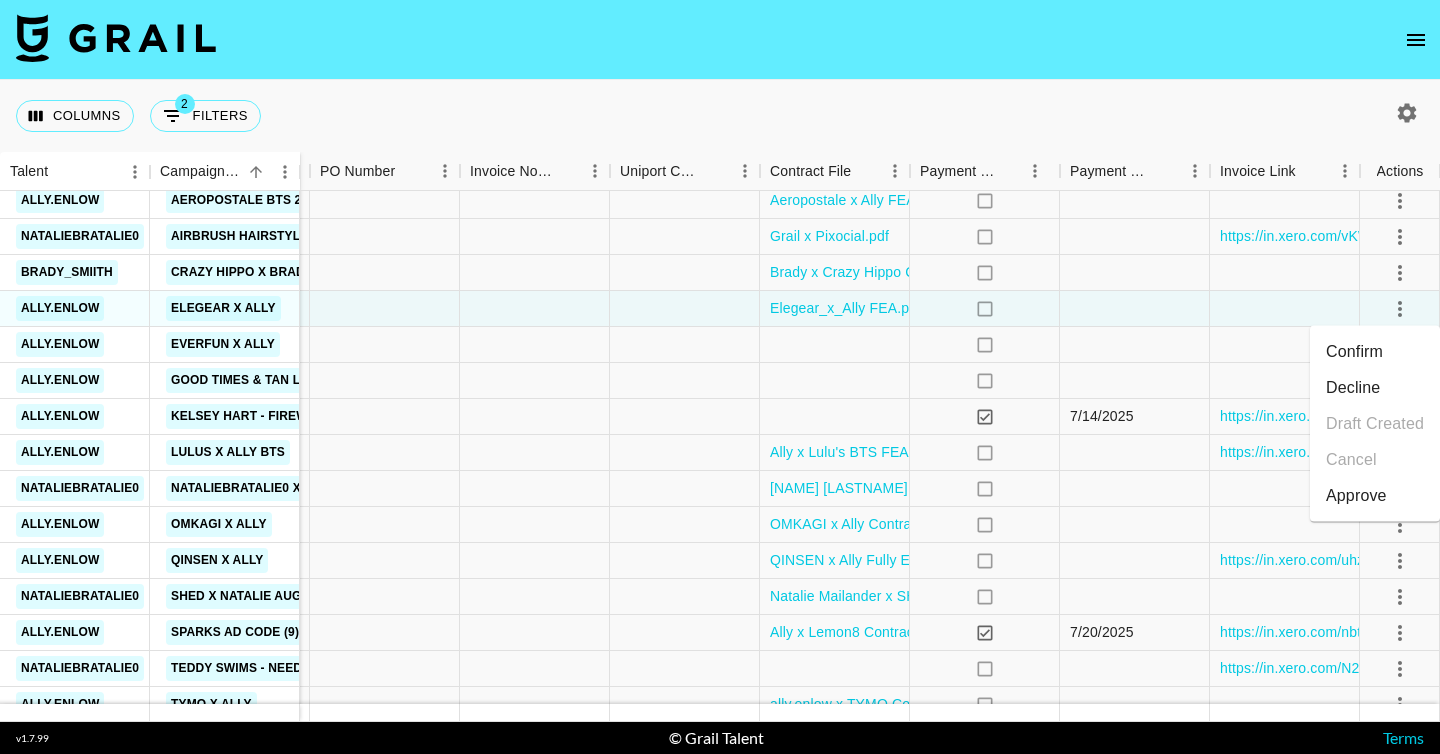 click on "Approve" at bounding box center [1375, 496] 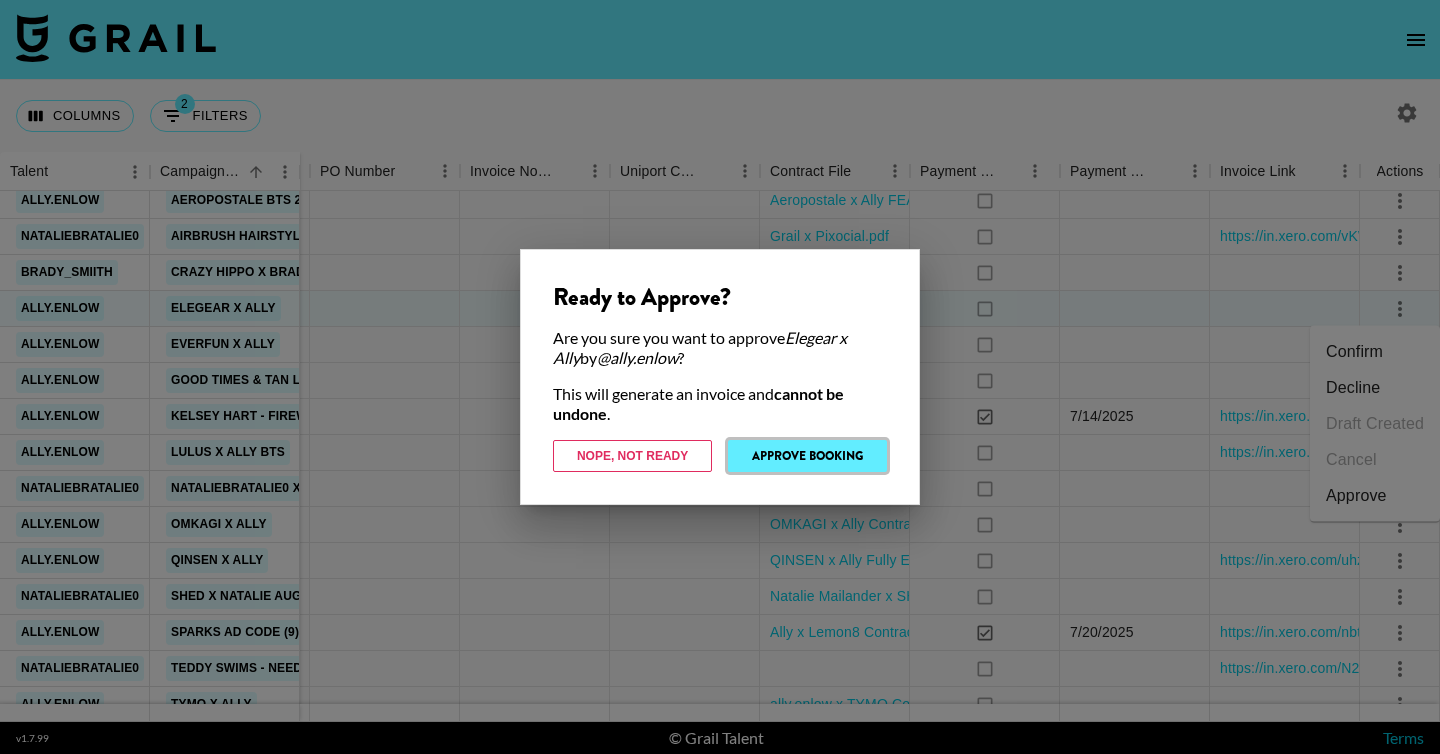 click on "Approve Booking" at bounding box center [807, 456] 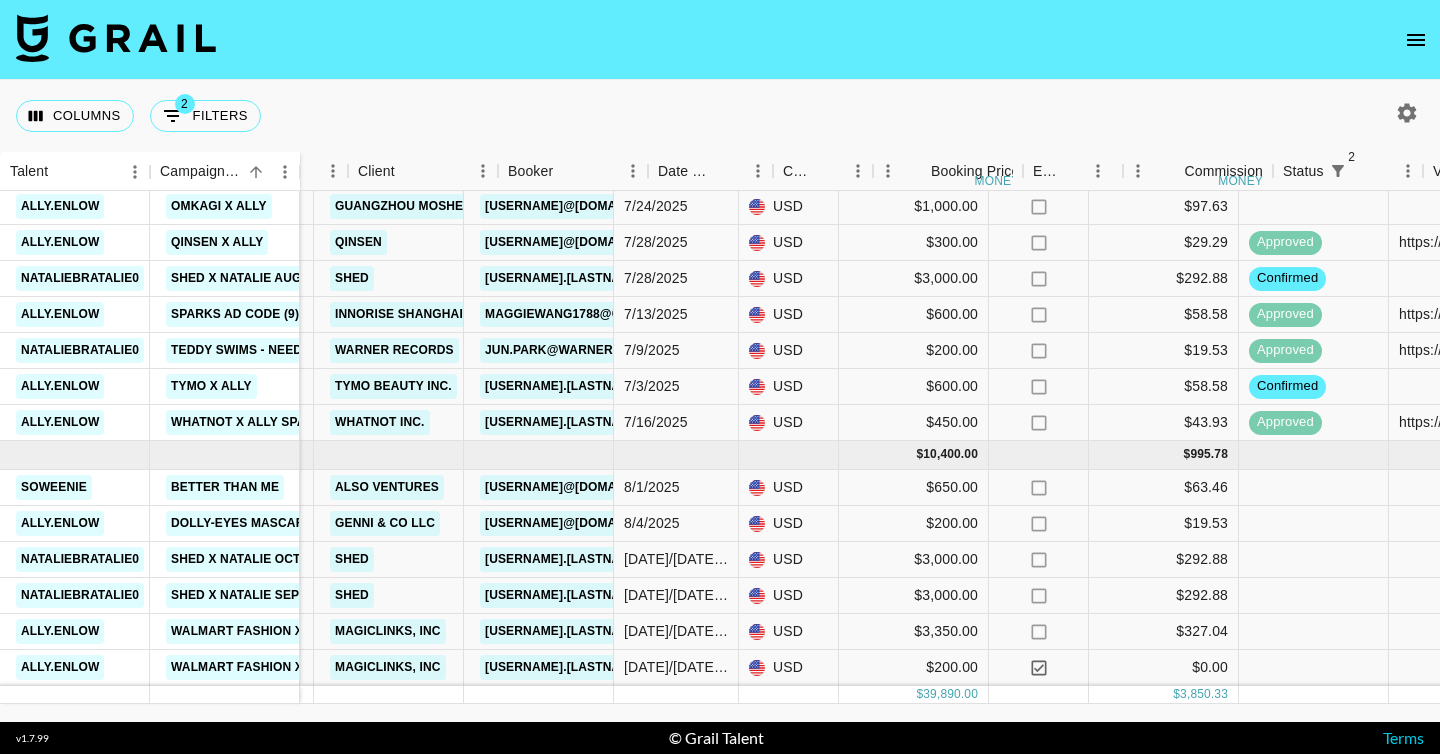 scroll, scrollTop: 1097, scrollLeft: 617, axis: both 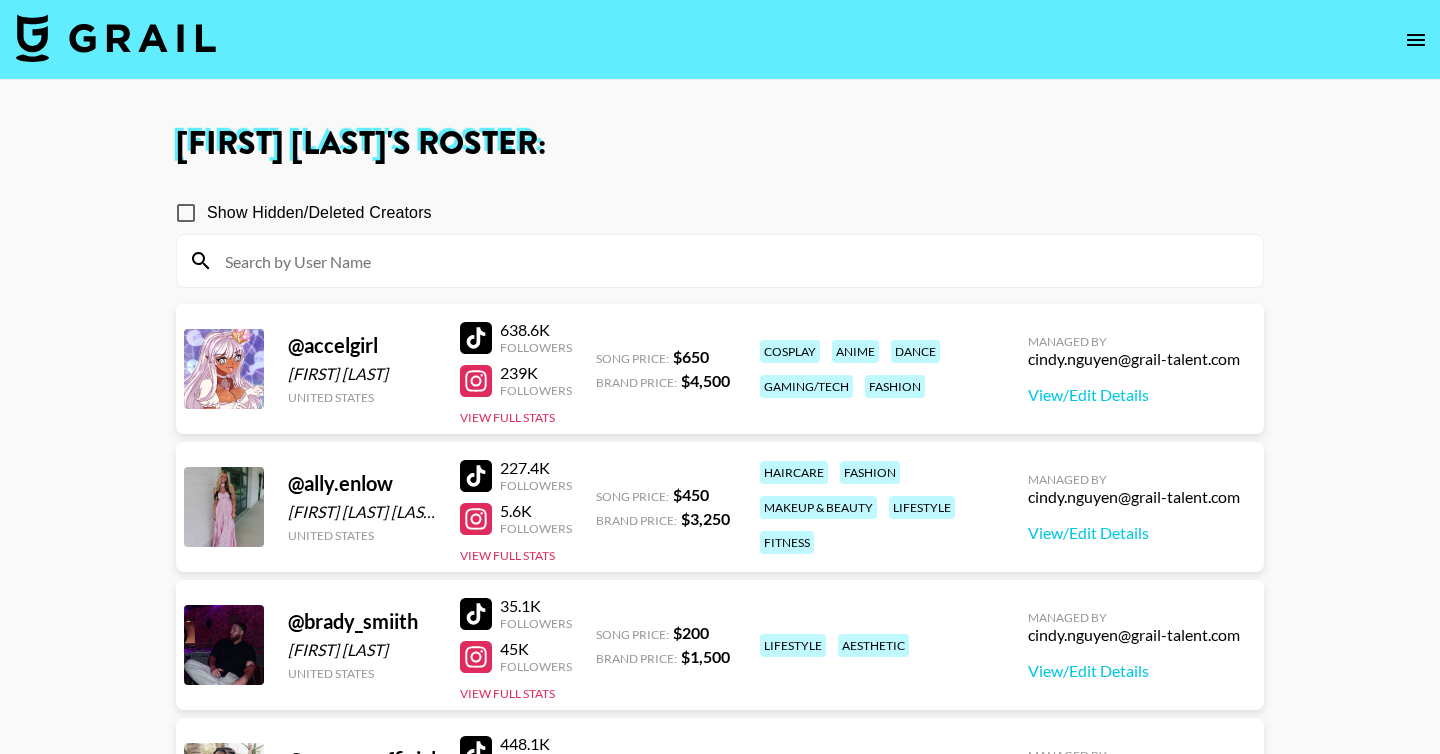click at bounding box center [732, 261] 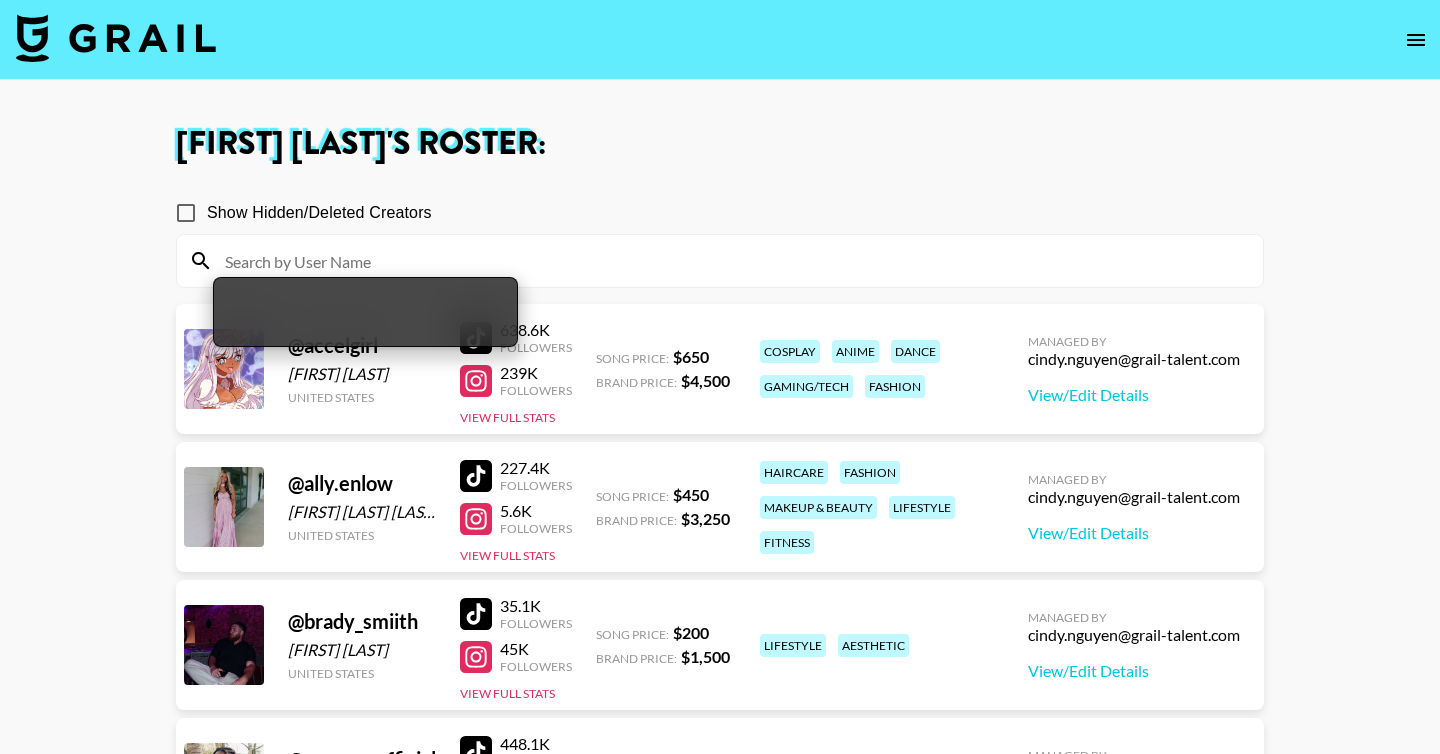 click on "Show Hidden/Deleted Creators" at bounding box center [319, 213] 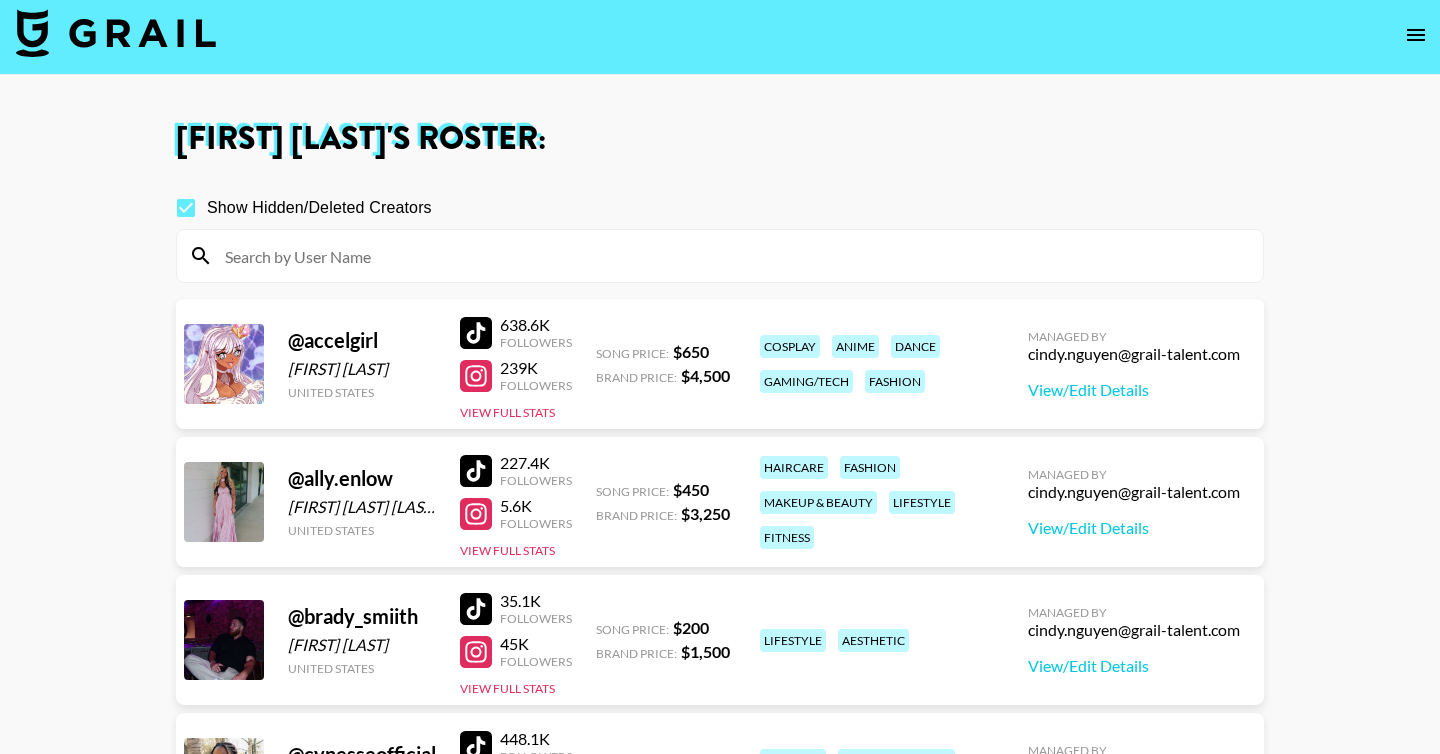 scroll, scrollTop: 0, scrollLeft: 0, axis: both 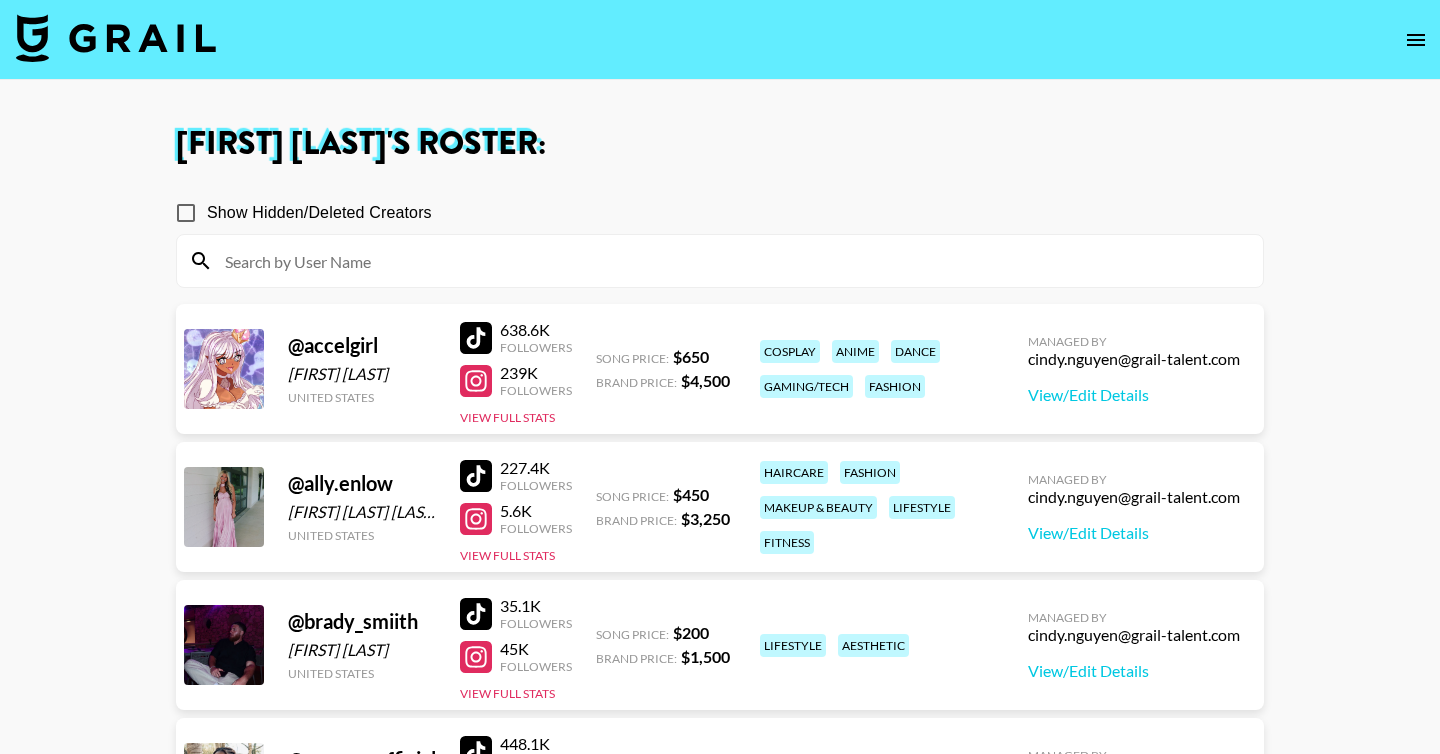 click 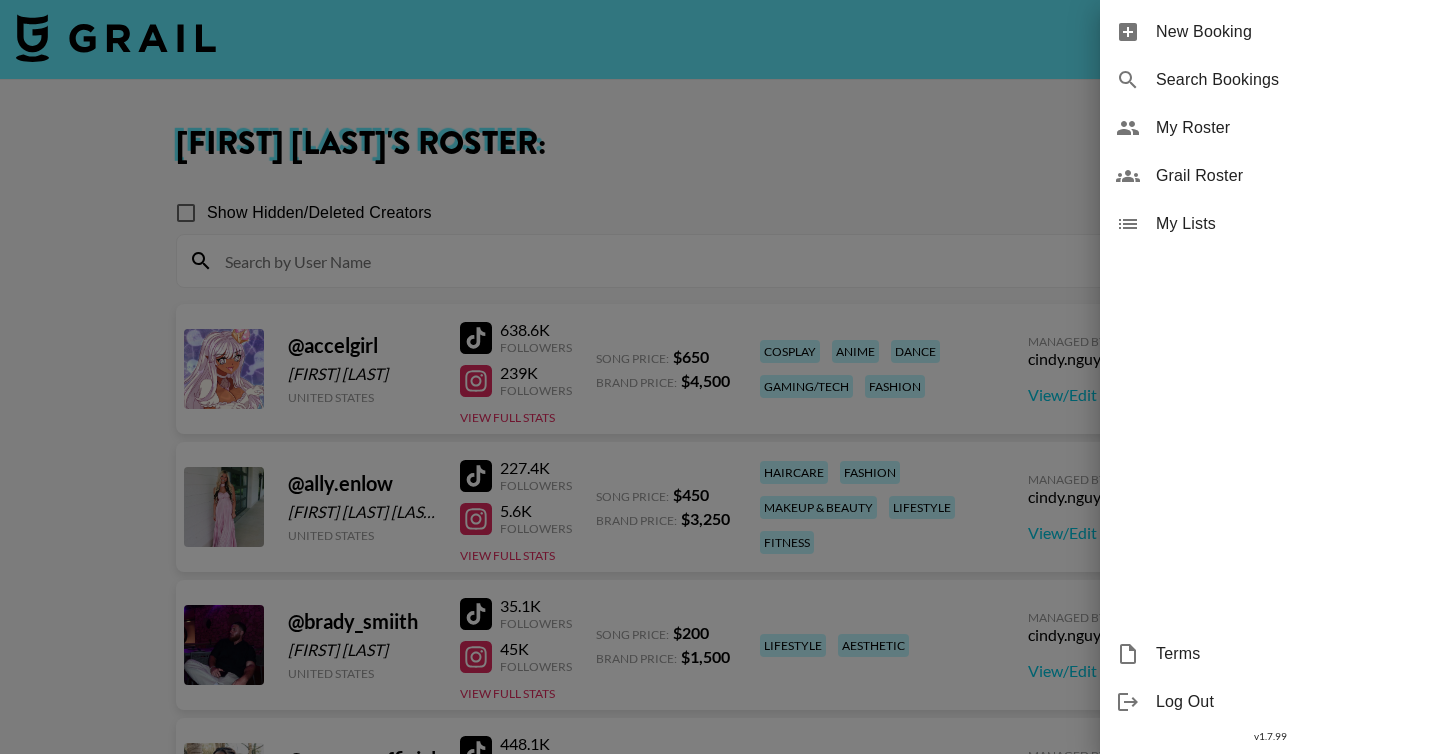 click on "Grail Roster" at bounding box center (1290, 176) 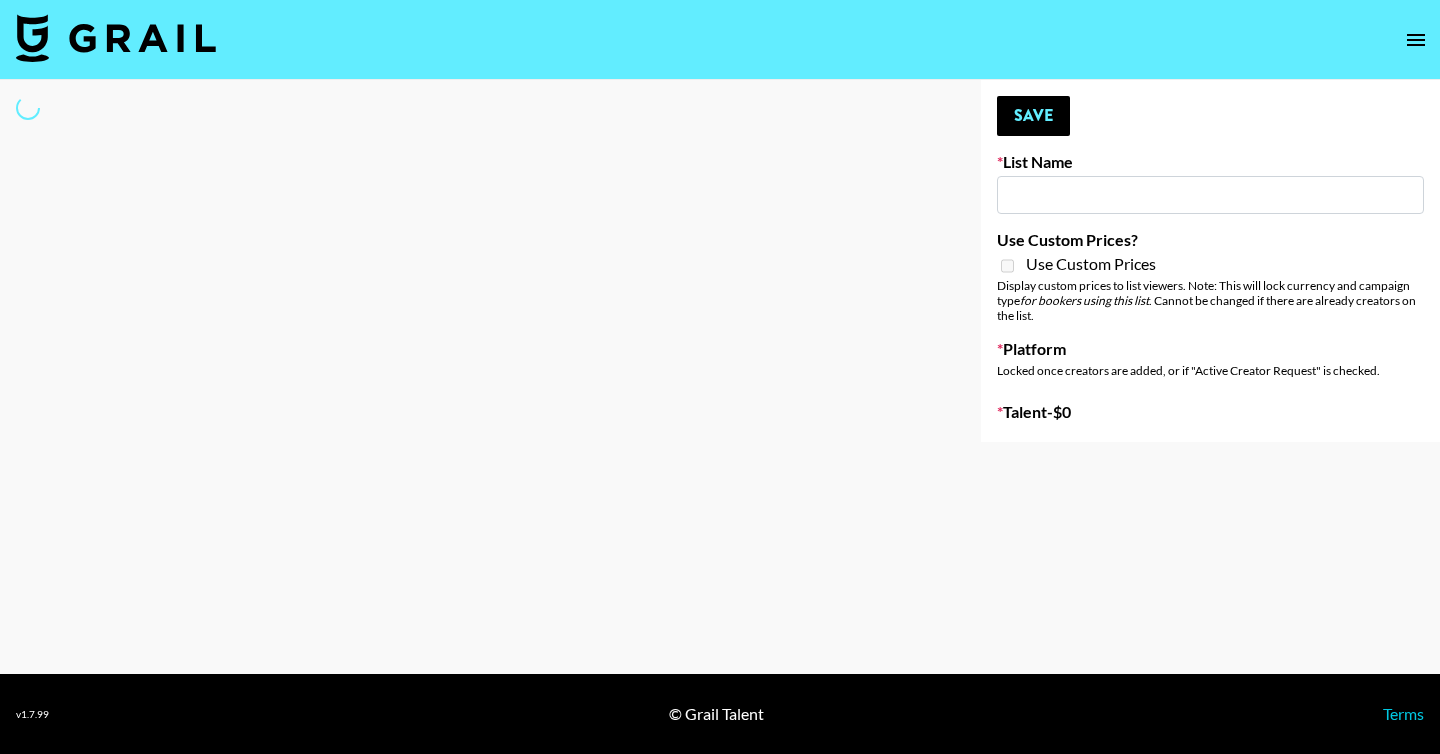 scroll, scrollTop: 0, scrollLeft: 0, axis: both 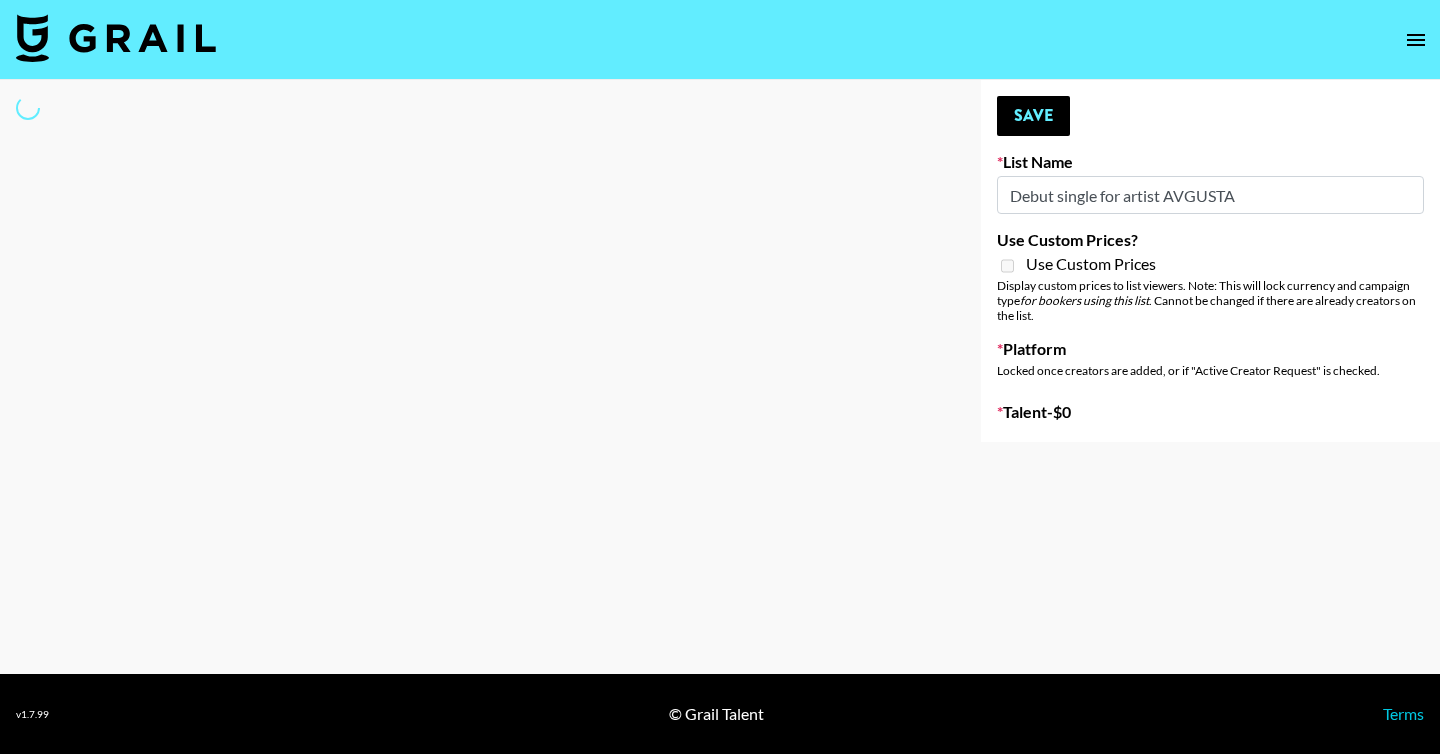 select on "Song" 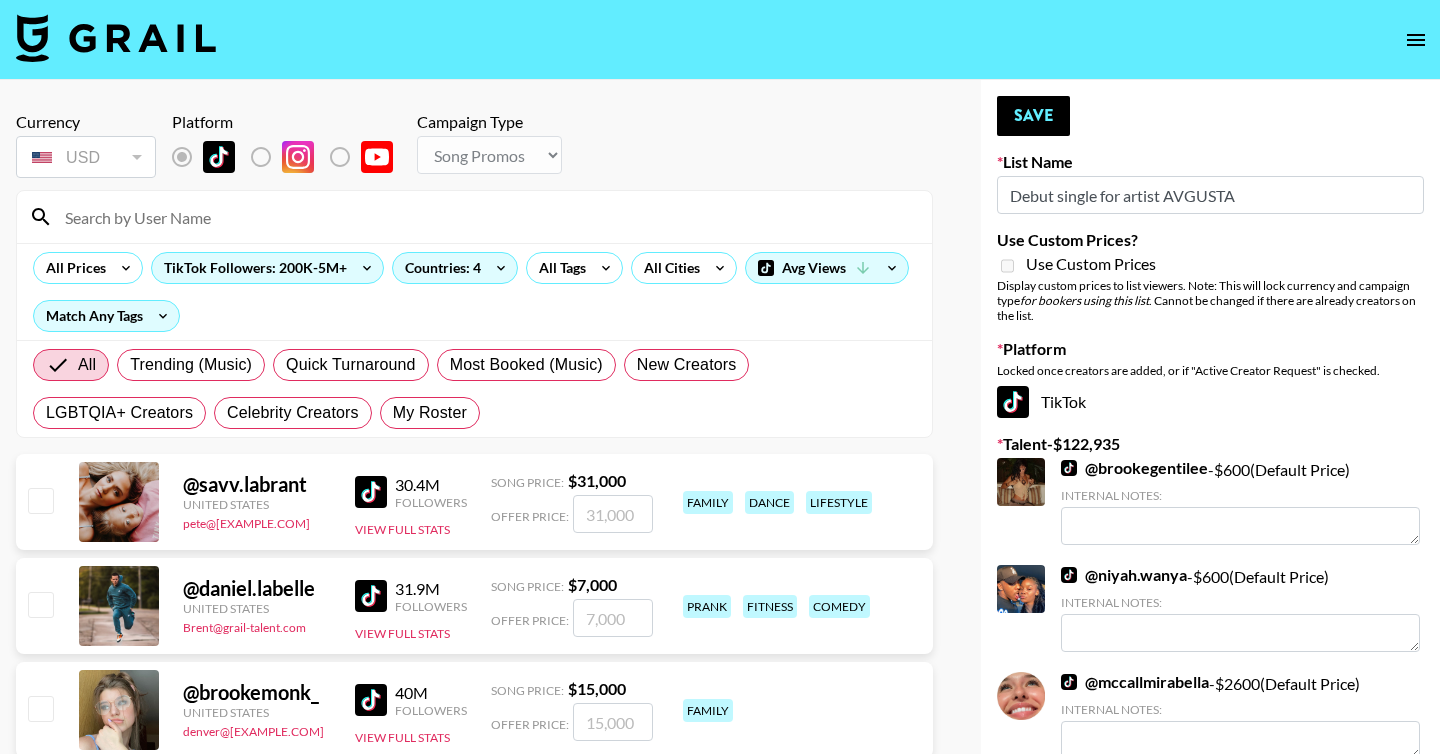 click at bounding box center (486, 217) 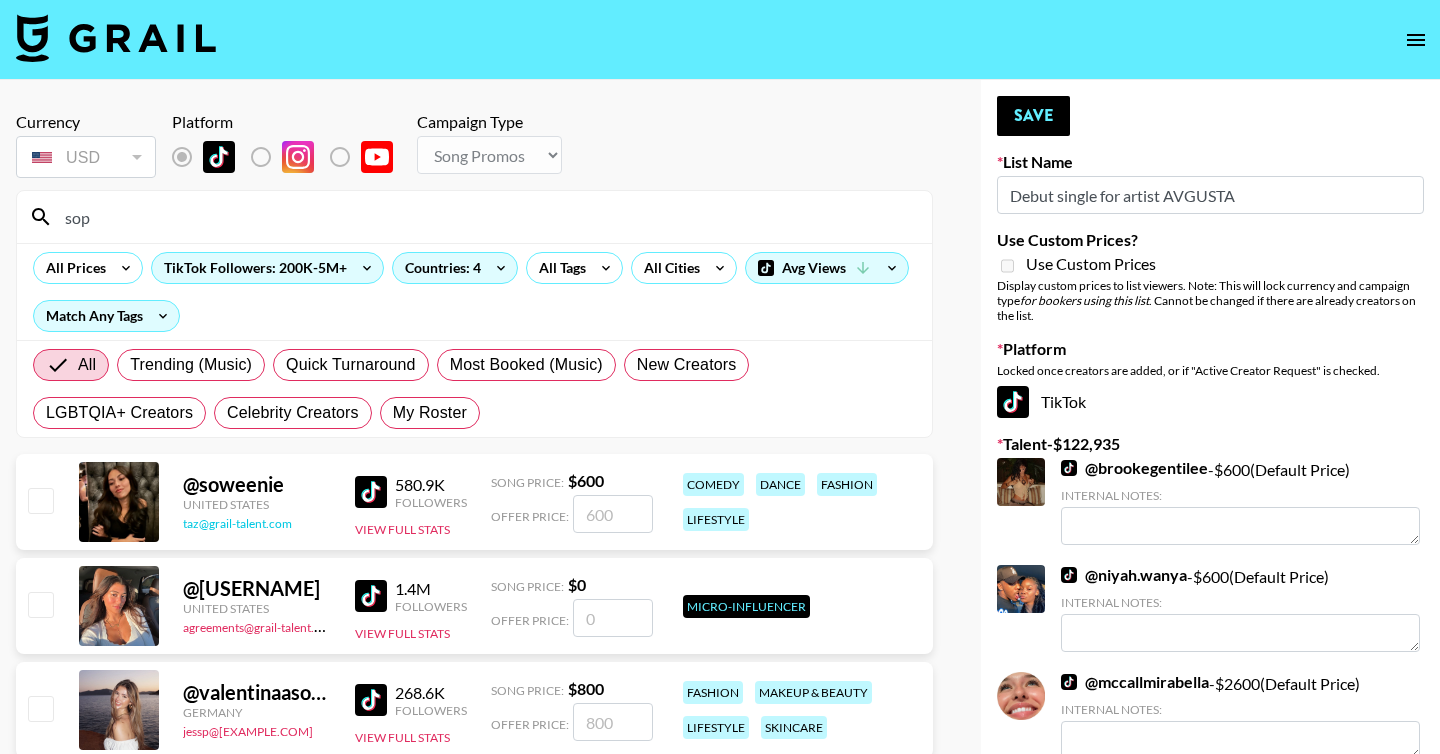 type on "sop" 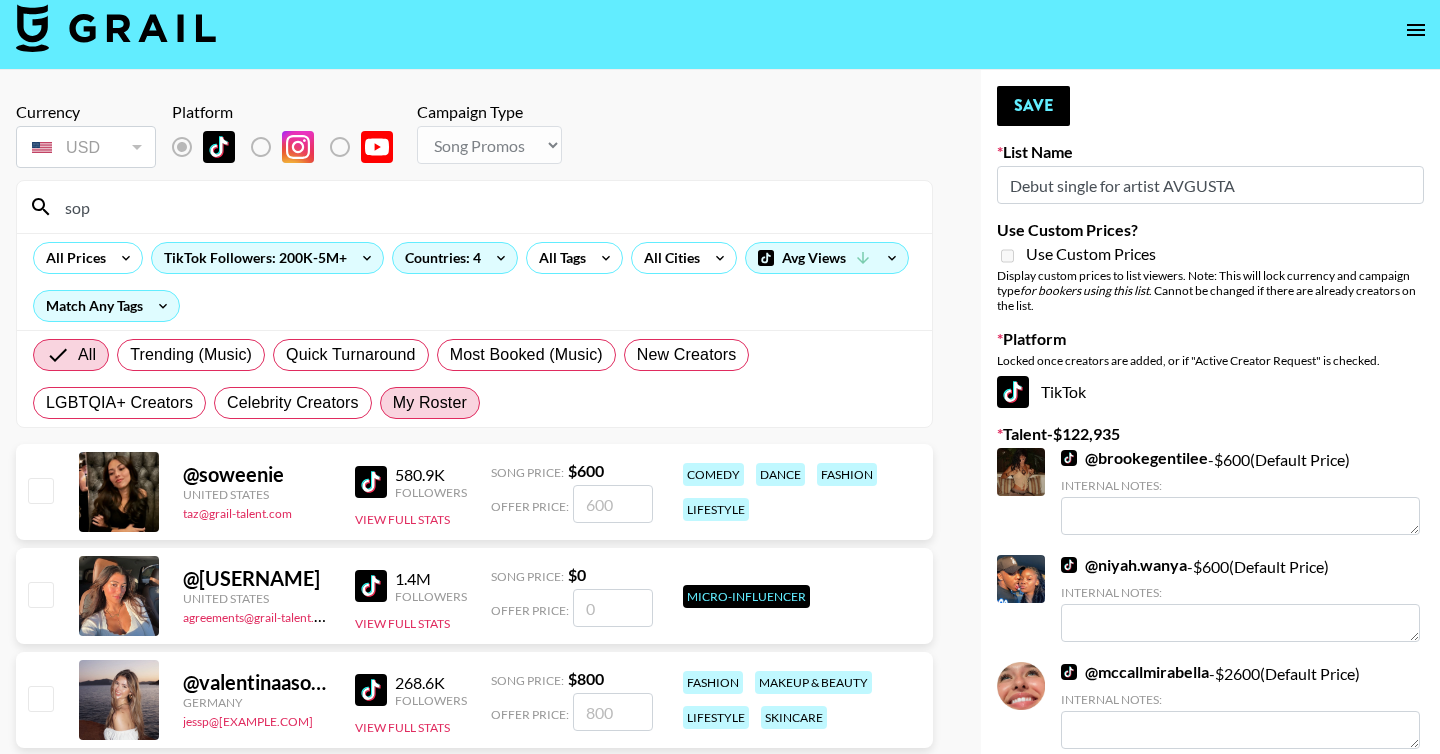 click on "My Roster" at bounding box center [430, 403] 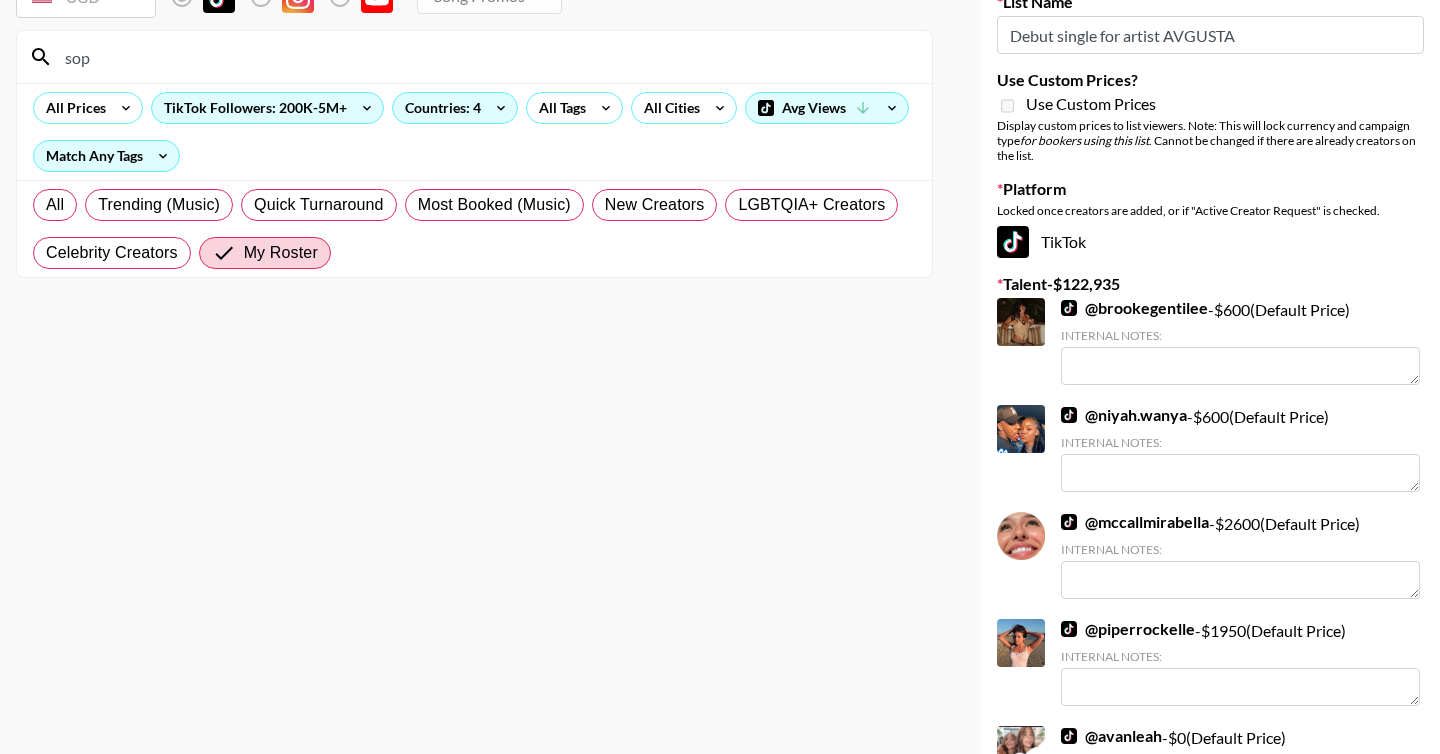 scroll, scrollTop: 163, scrollLeft: 0, axis: vertical 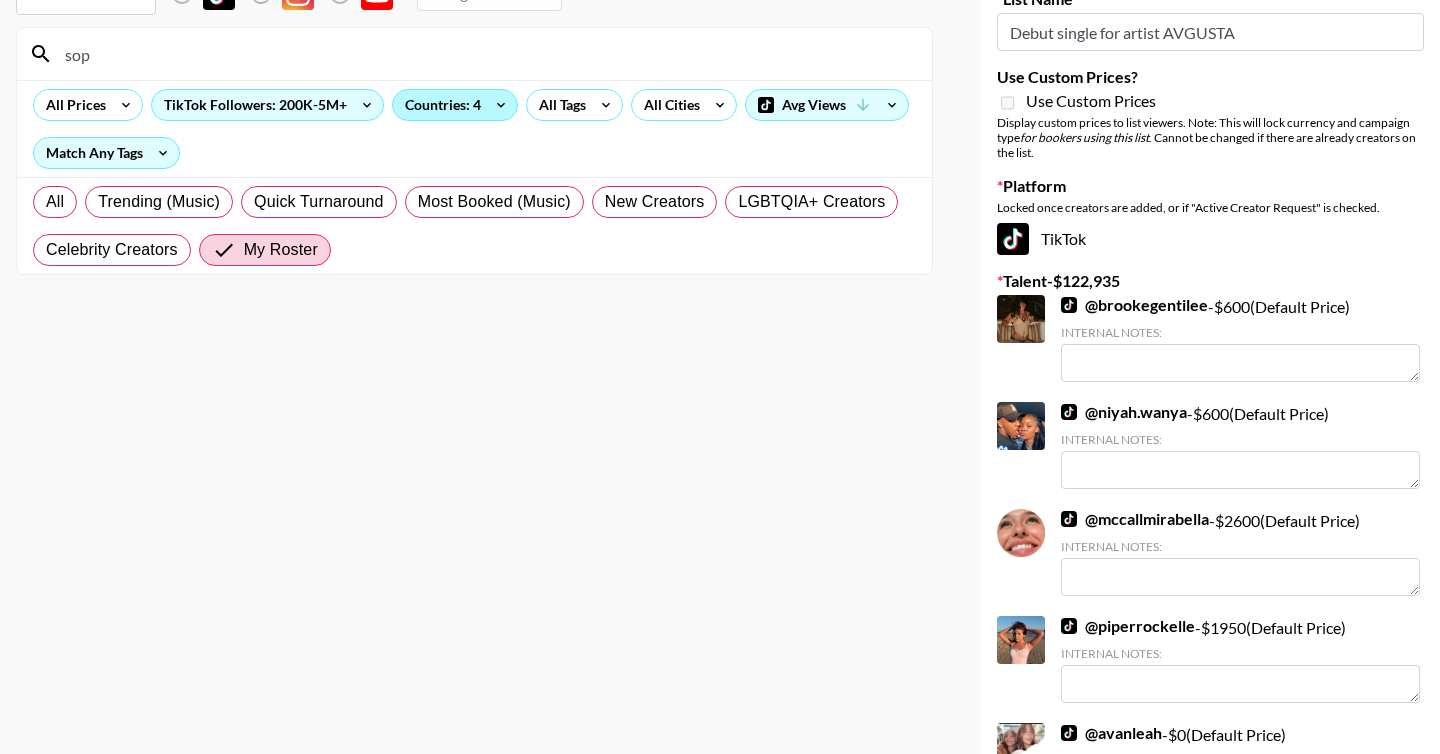 click on "Countries: 4" at bounding box center [455, 105] 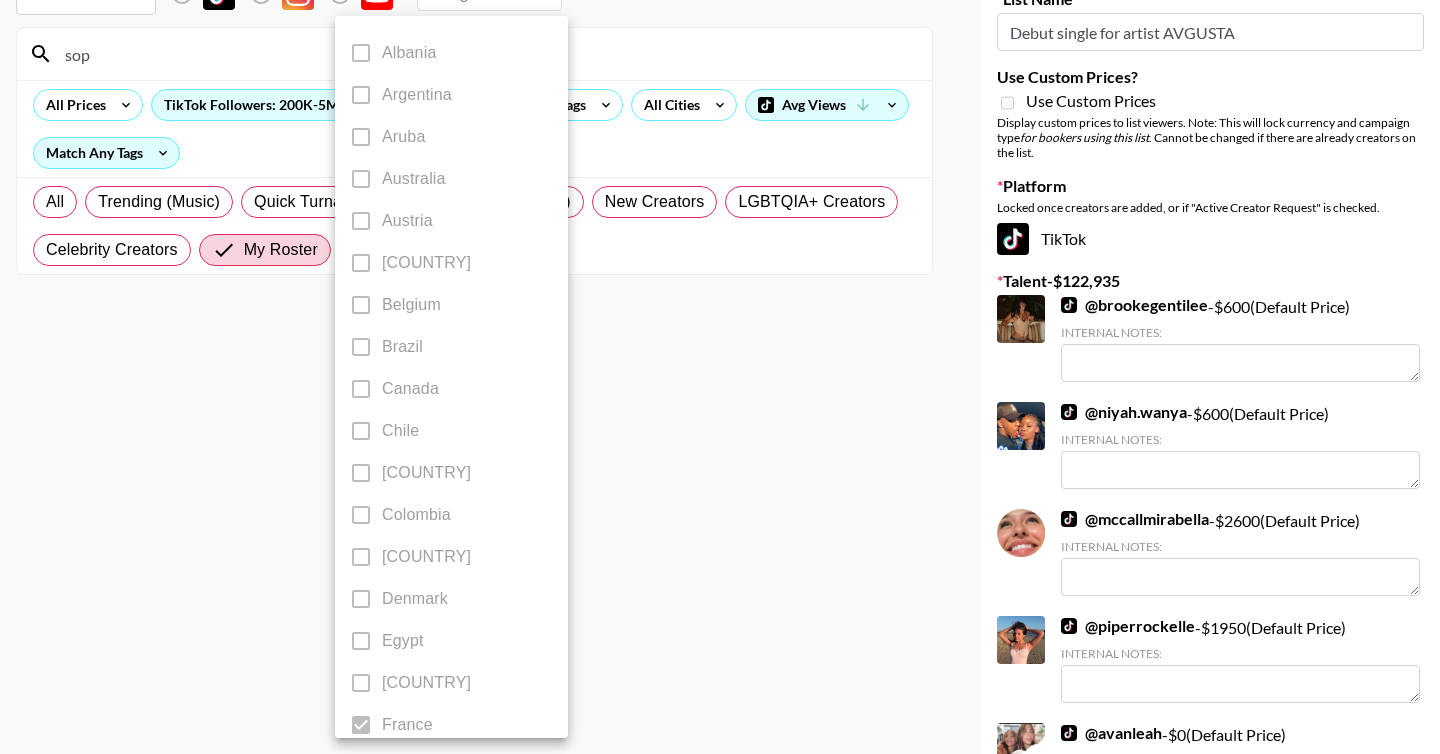 click at bounding box center [720, 377] 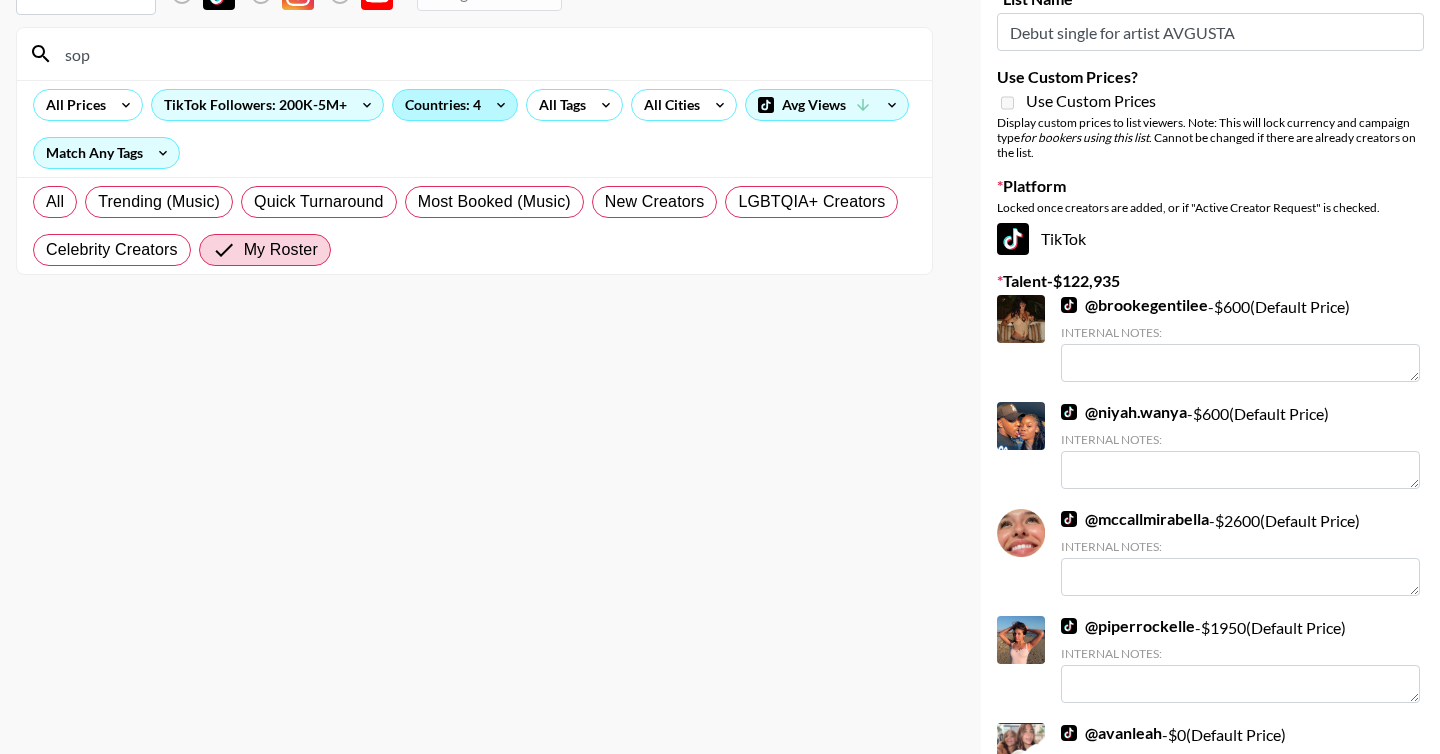 click on "Countries: 4" at bounding box center [455, 105] 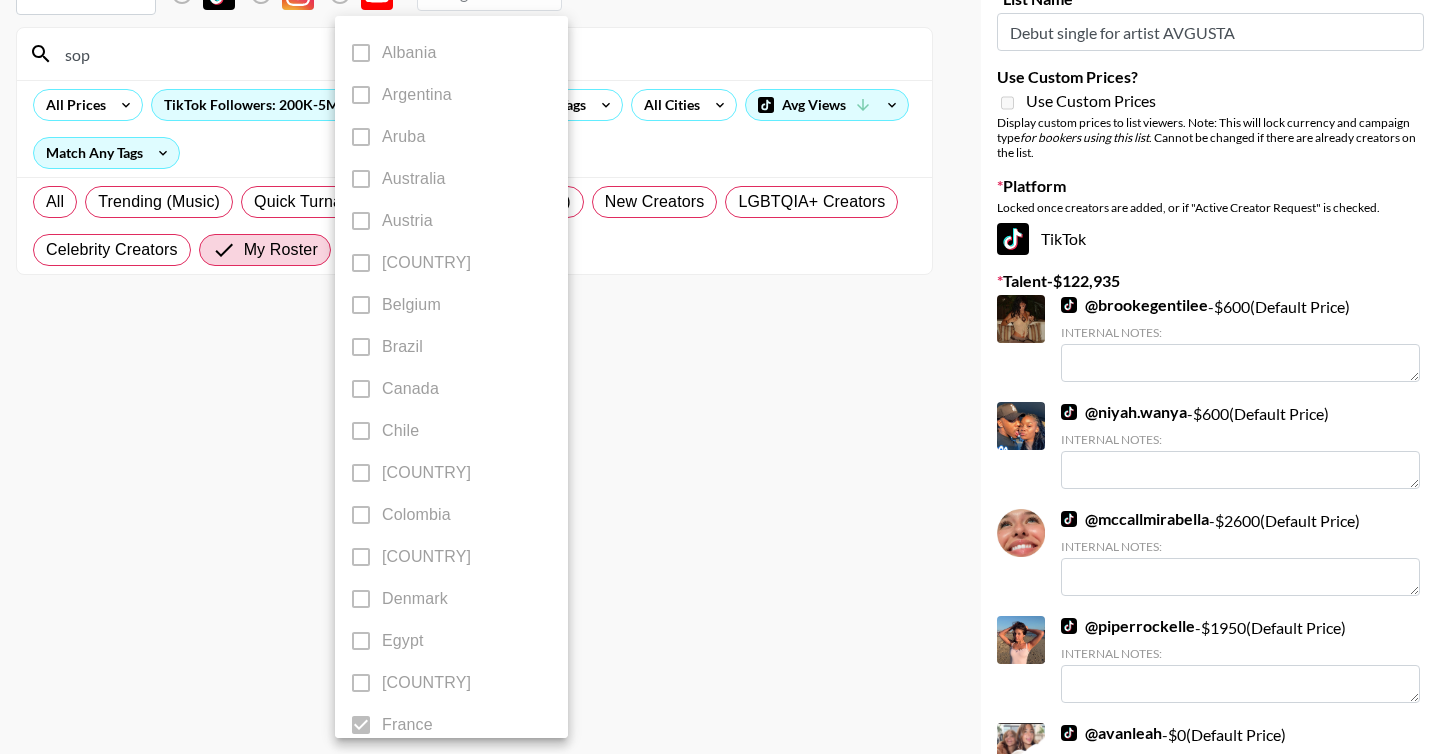 scroll, scrollTop: 1578, scrollLeft: 0, axis: vertical 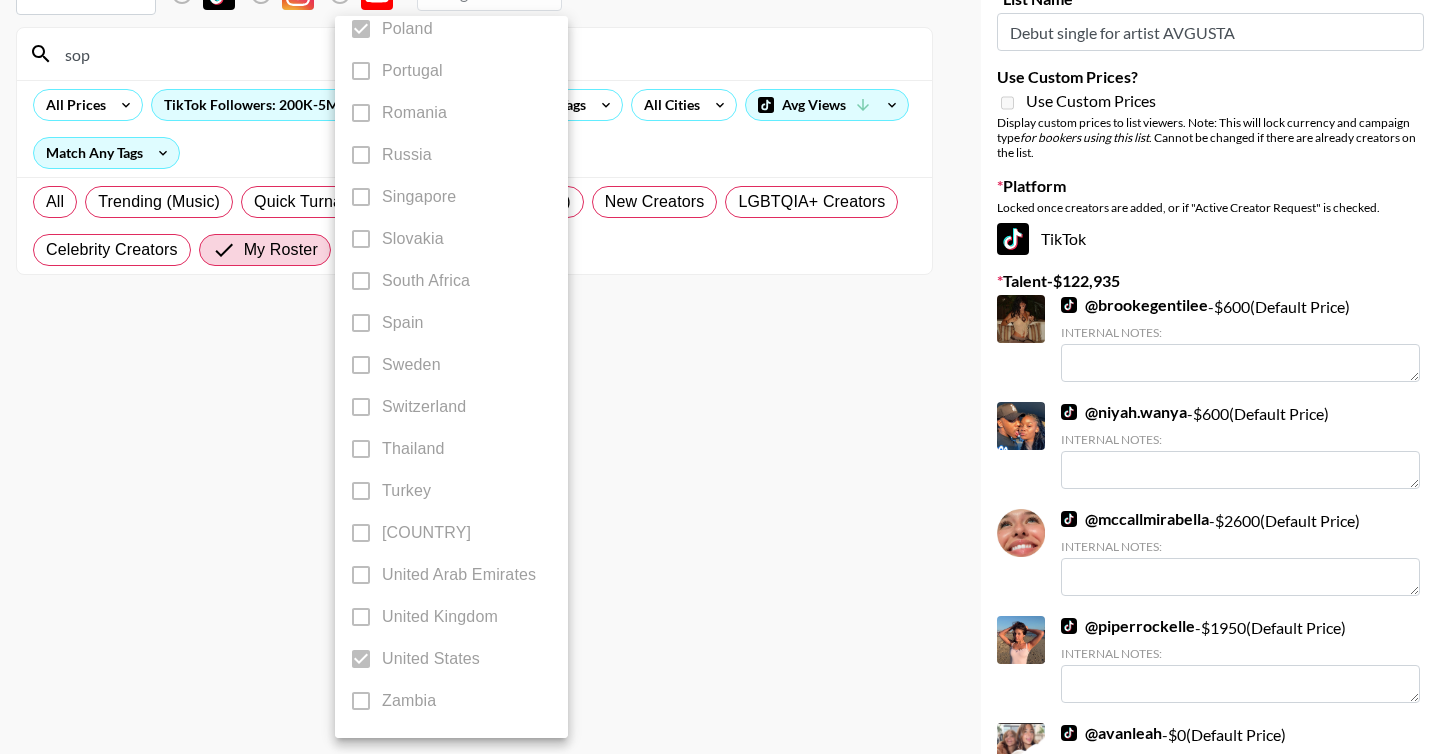 click at bounding box center [720, 377] 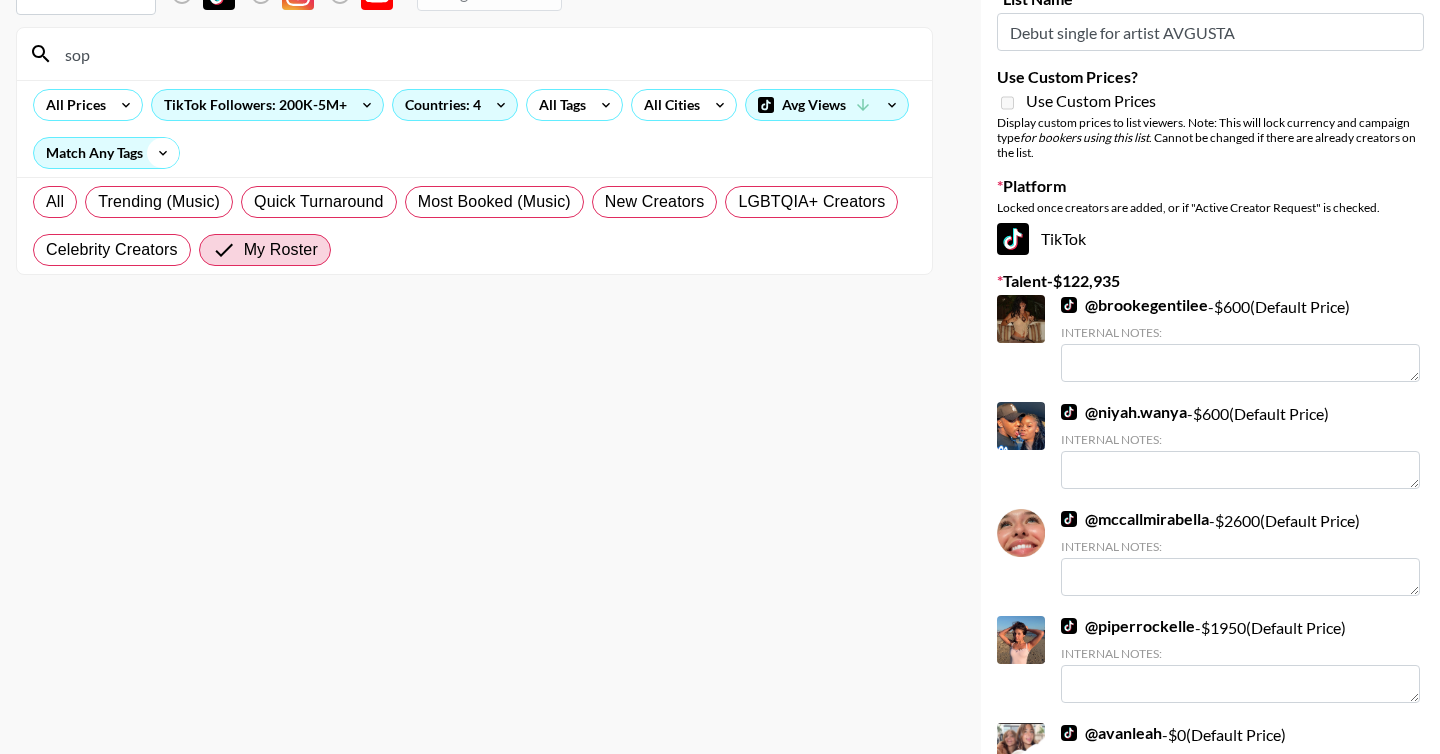 click 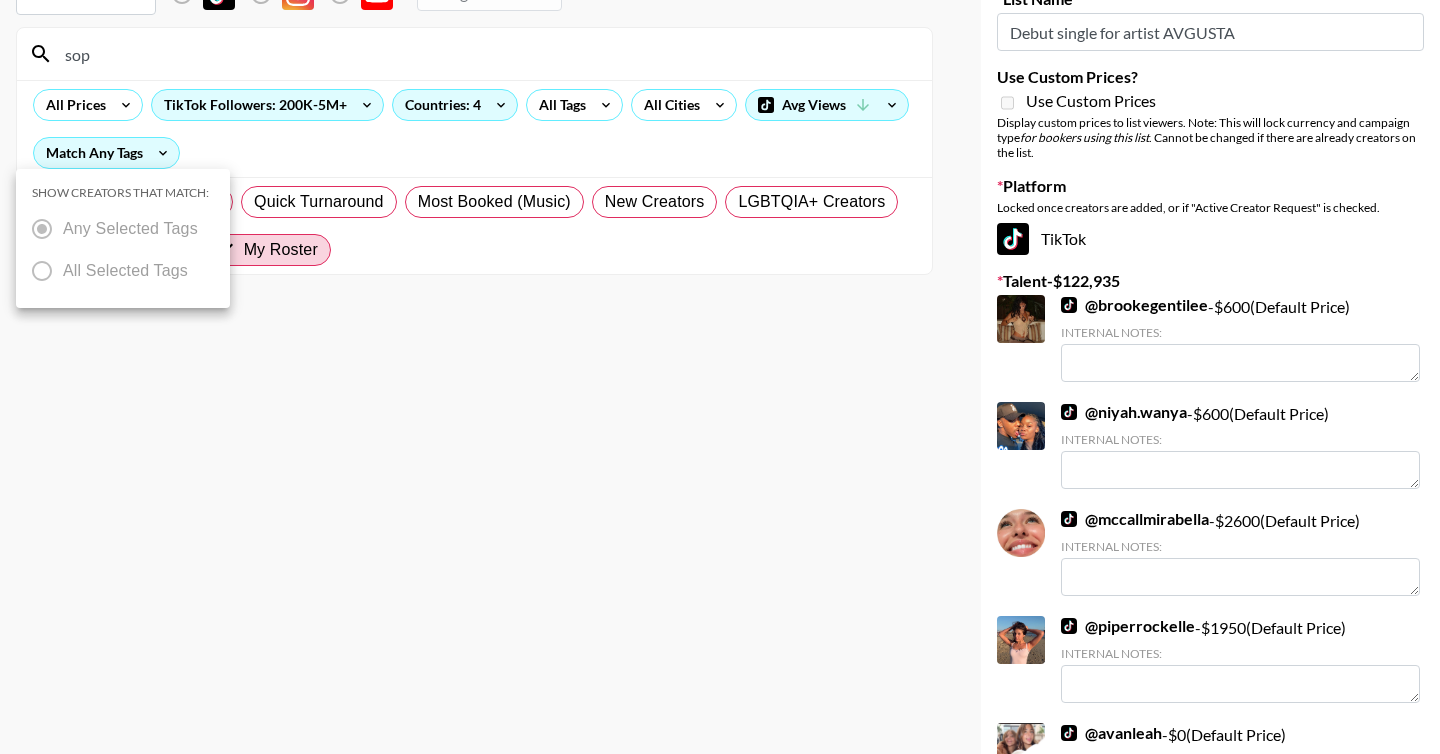 click at bounding box center (720, 377) 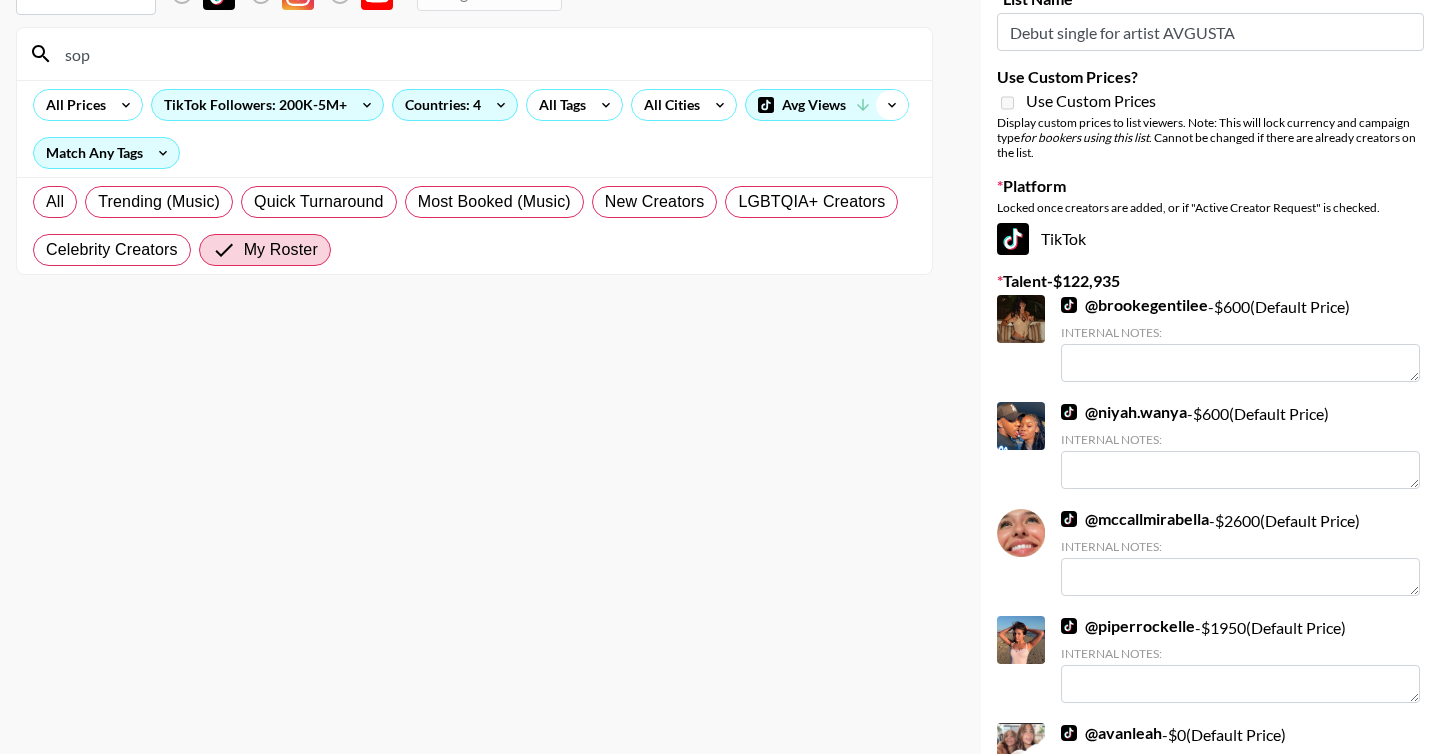 click 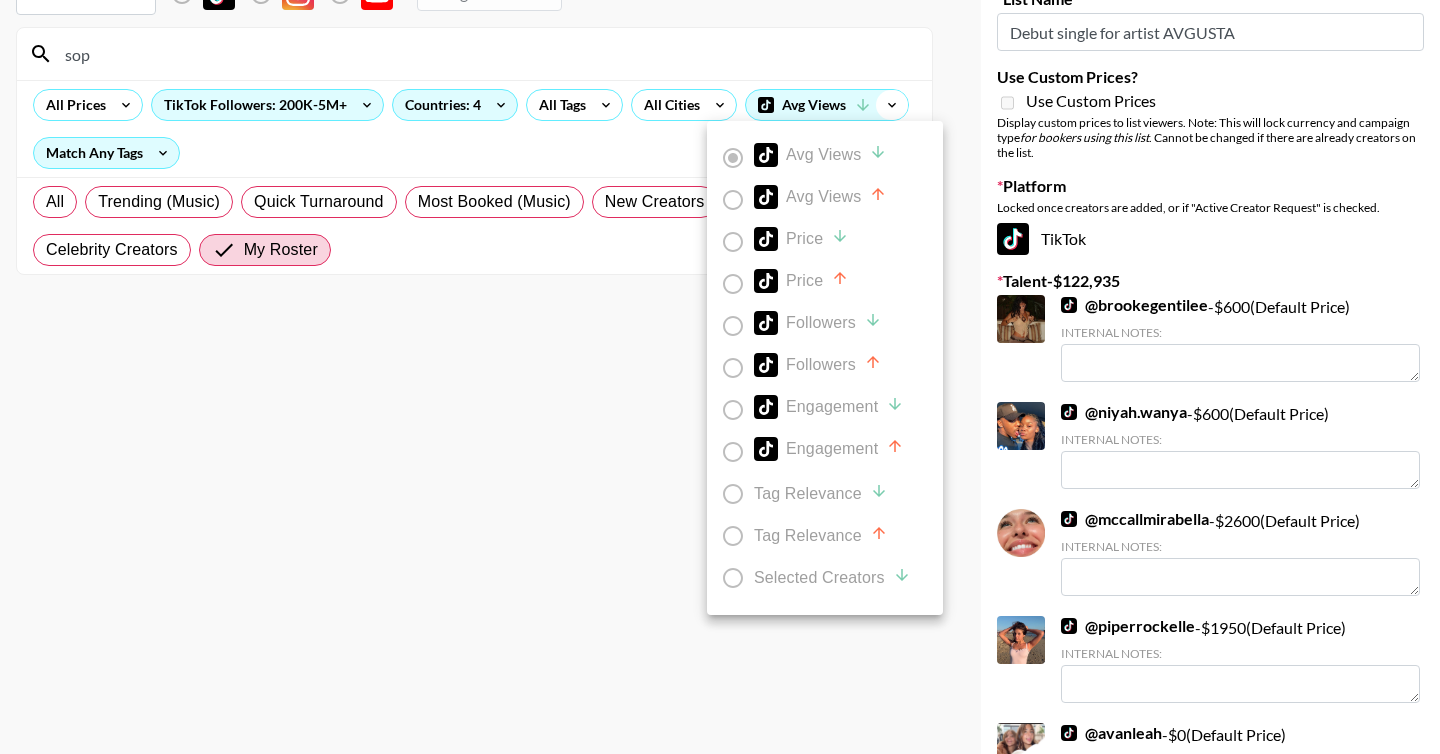 click at bounding box center (720, 377) 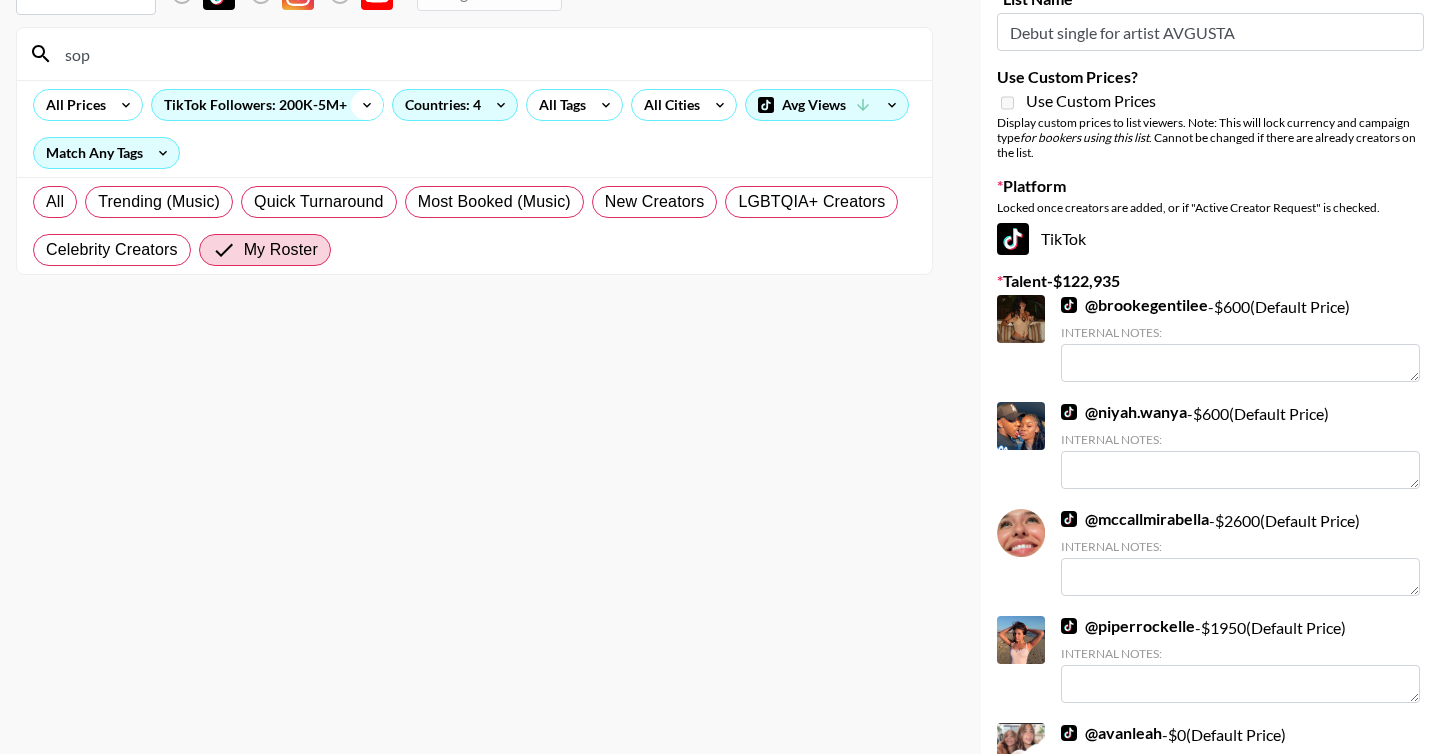 click 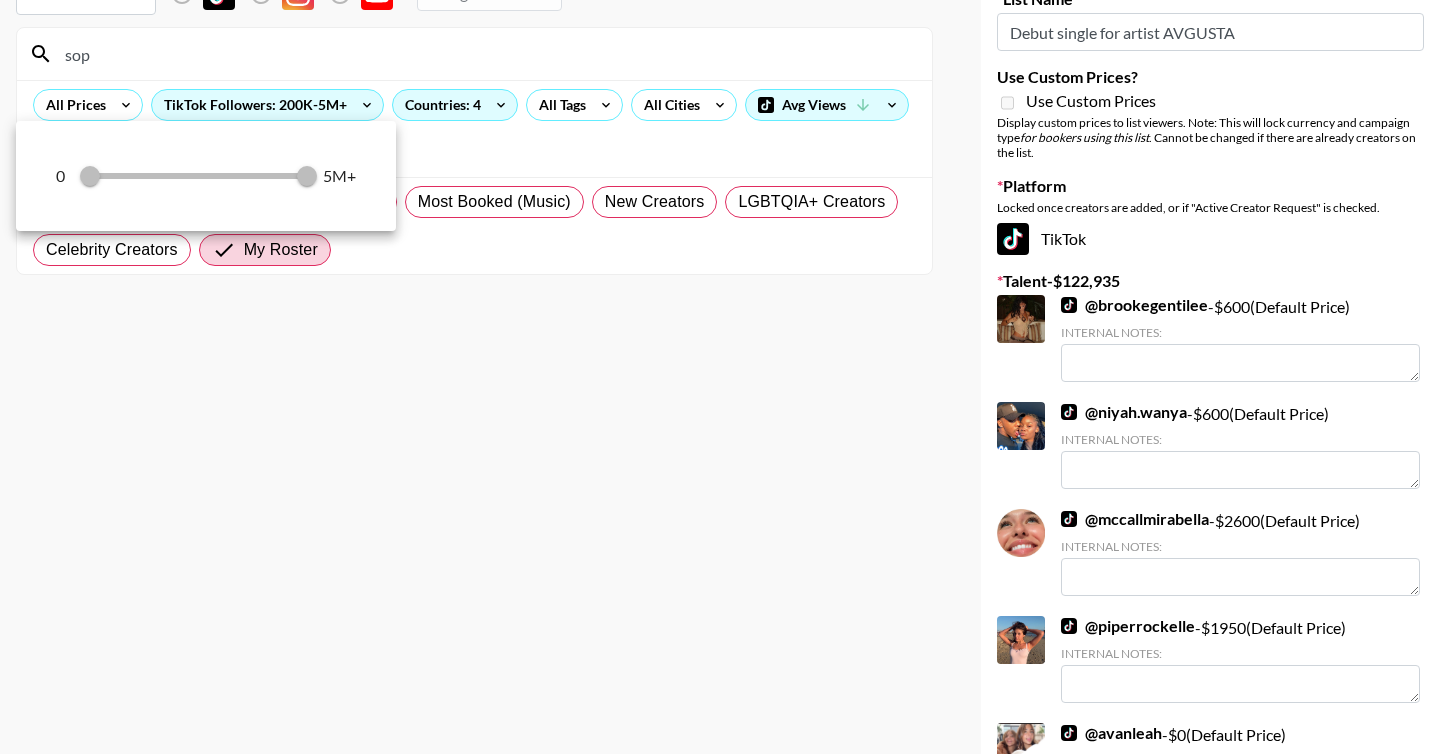 click at bounding box center (720, 377) 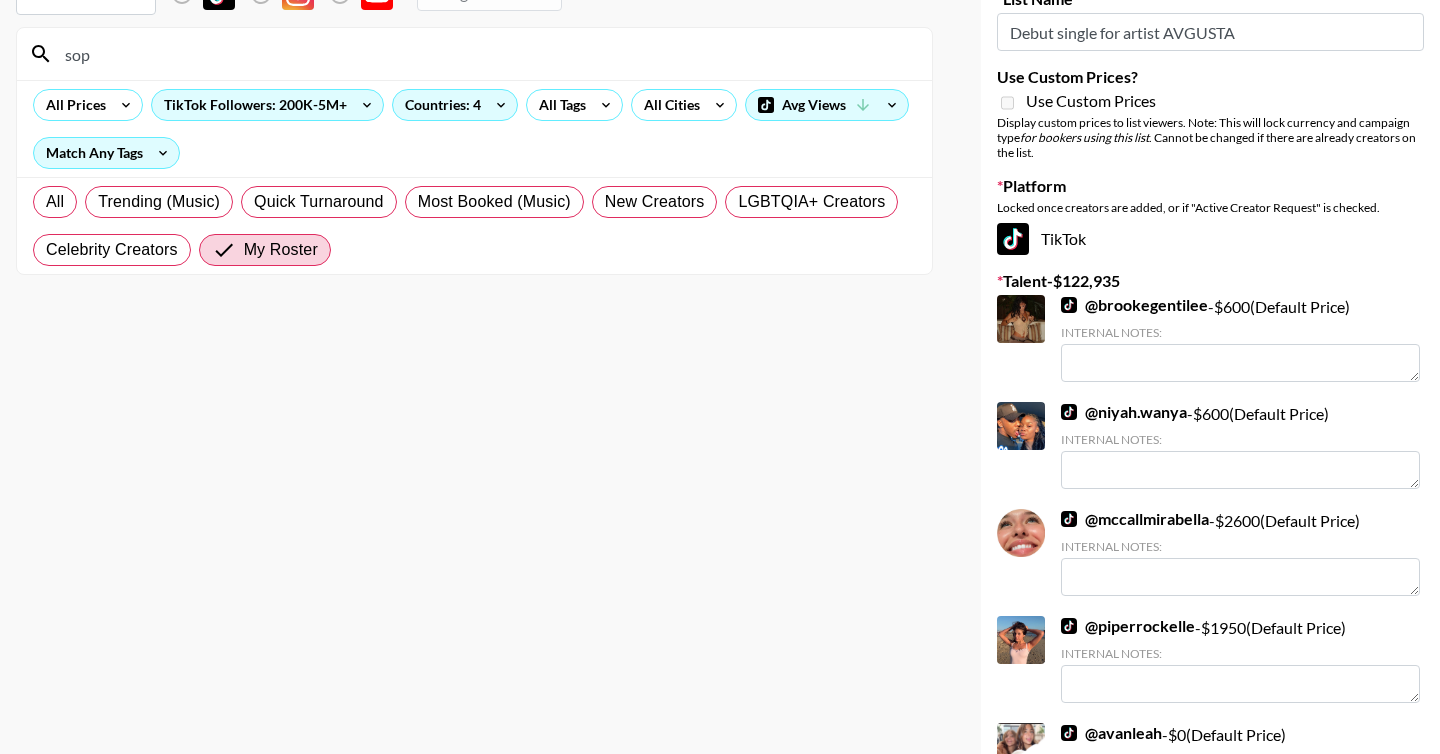 scroll, scrollTop: 0, scrollLeft: 0, axis: both 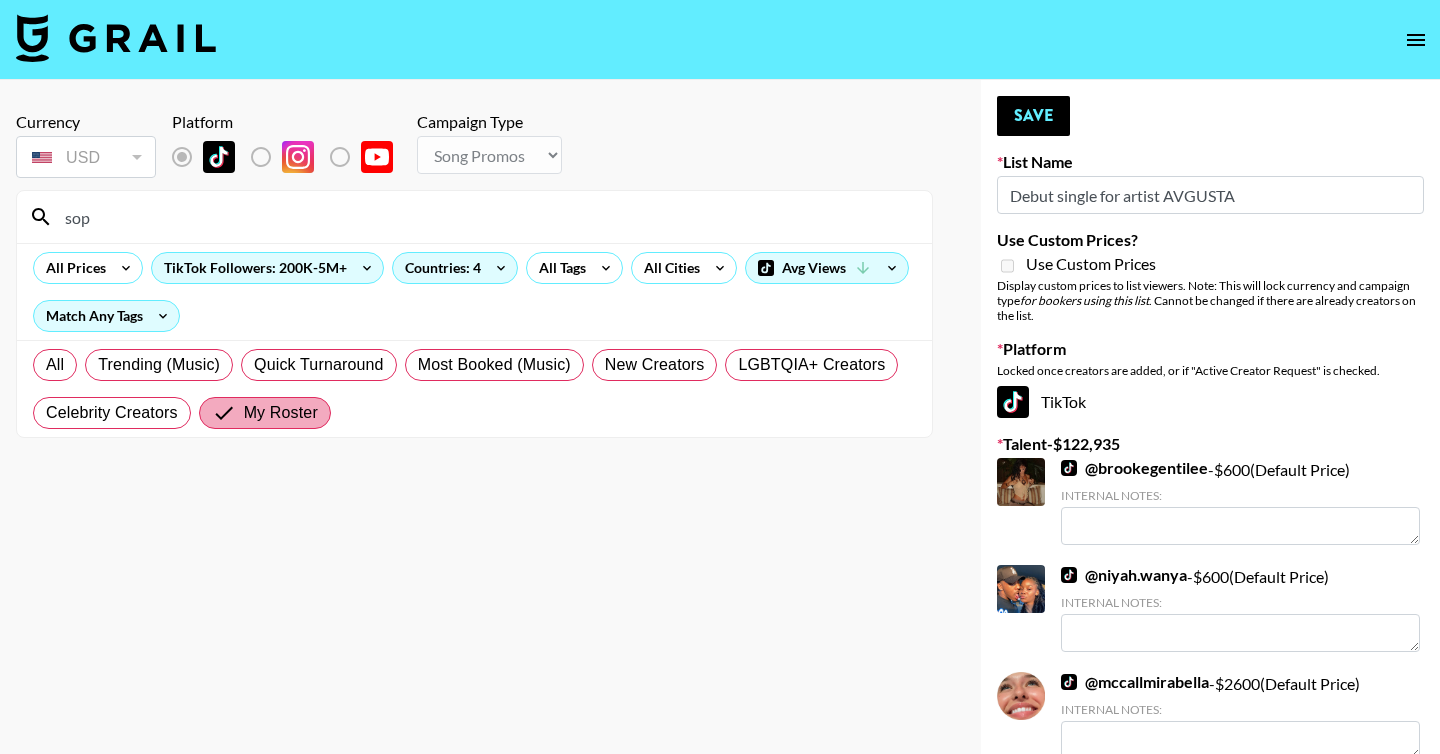 click on "My Roster" at bounding box center [281, 413] 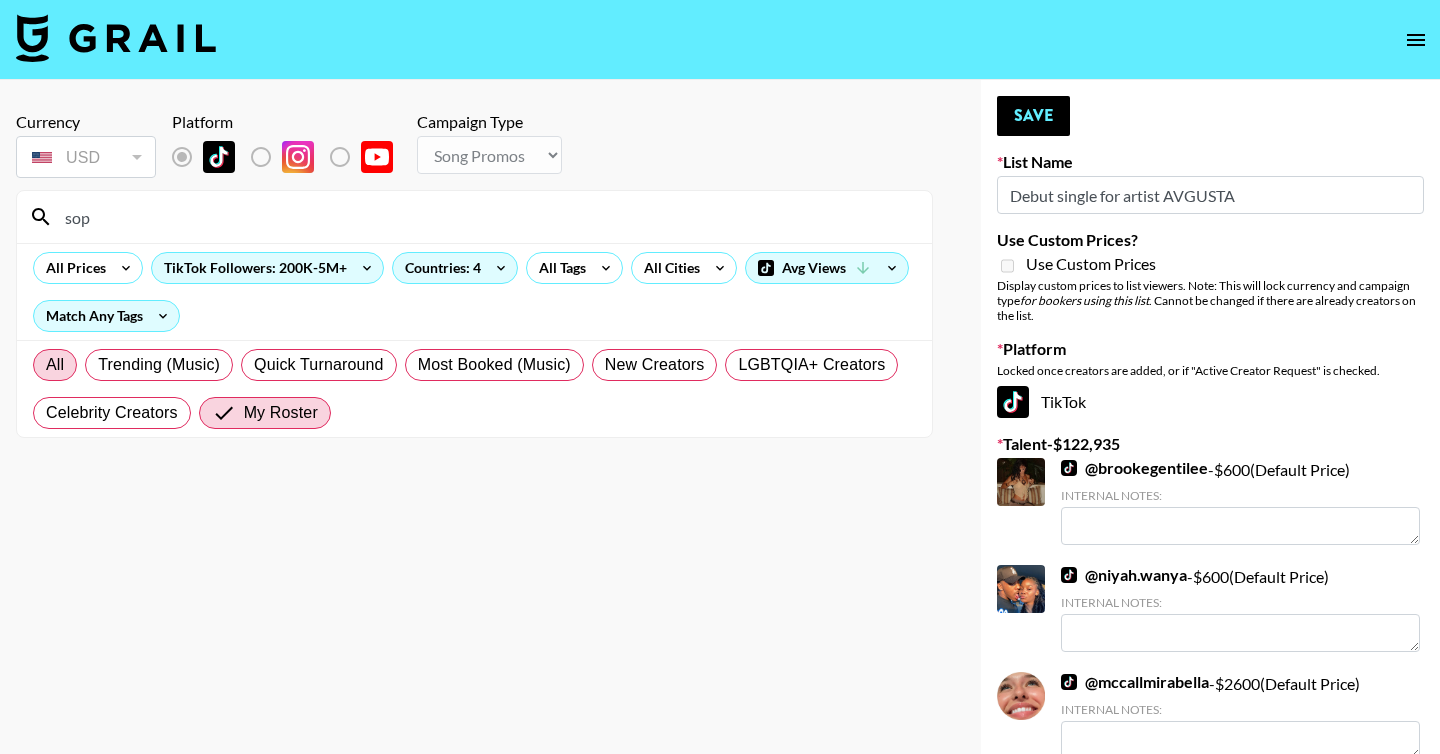 click on "All" at bounding box center [55, 365] 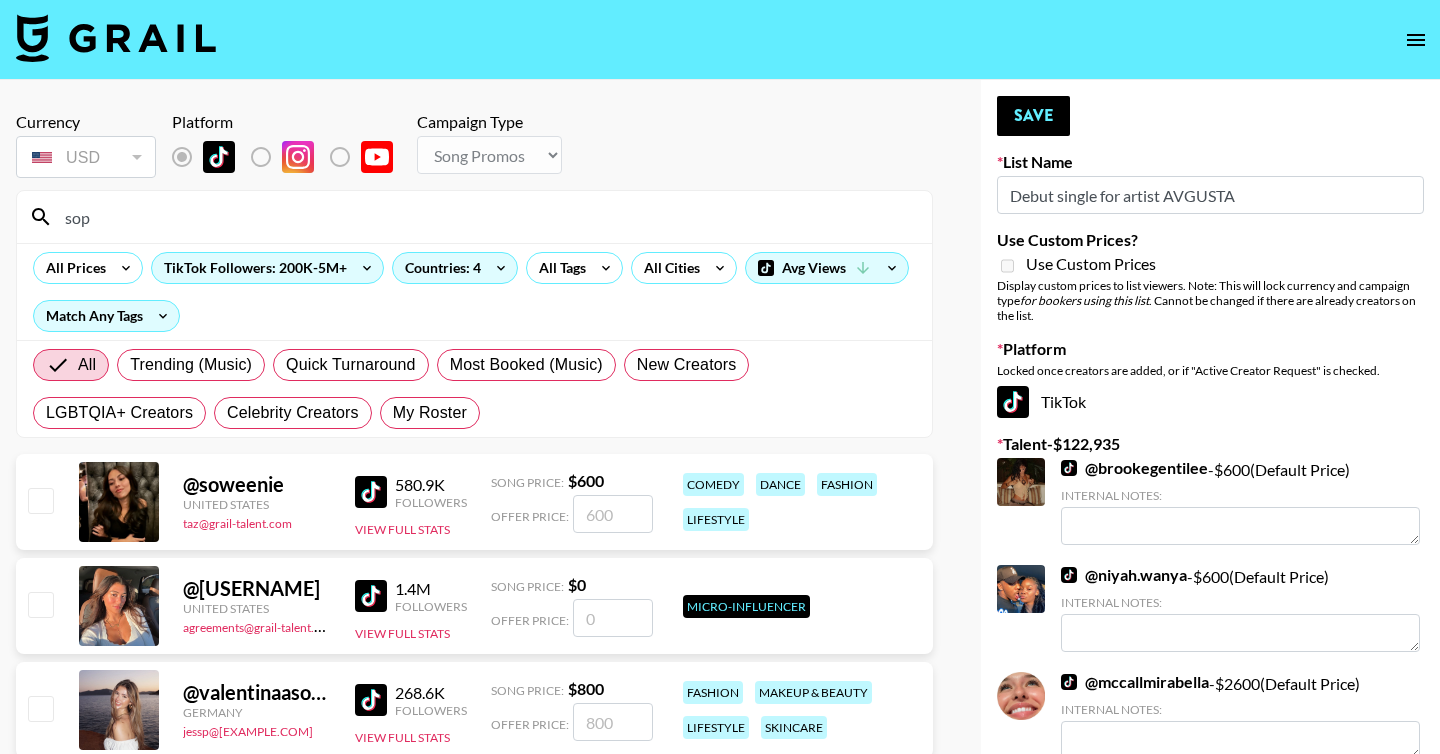 click on "sop" at bounding box center [486, 217] 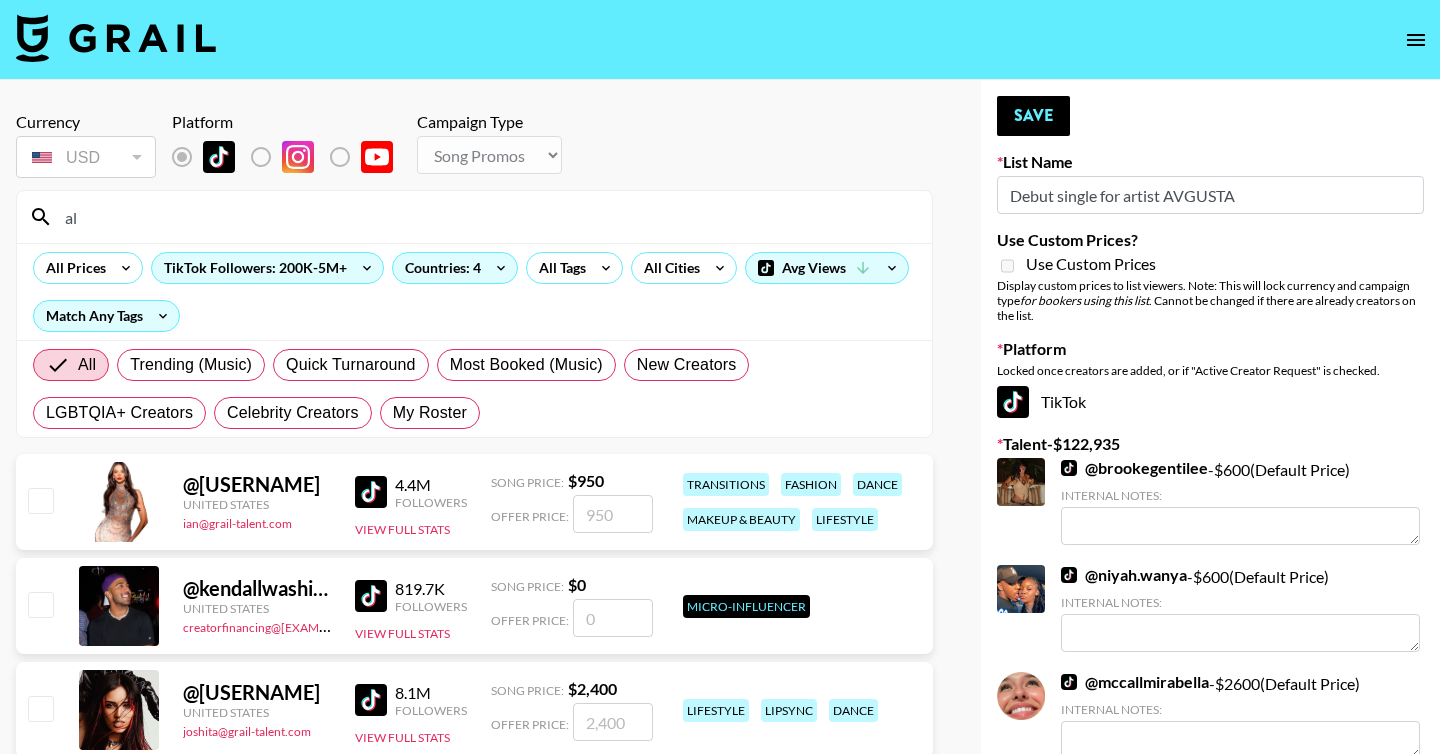type on "a" 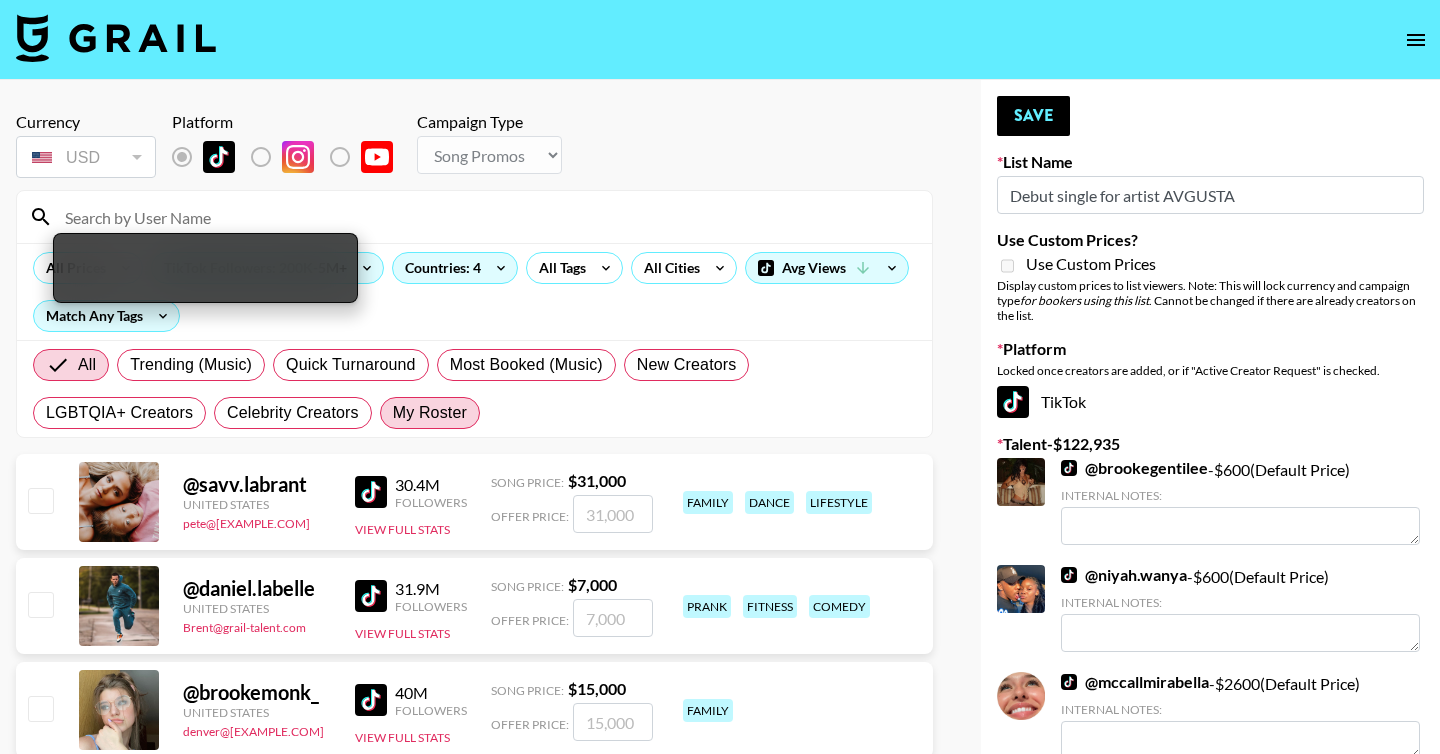 type 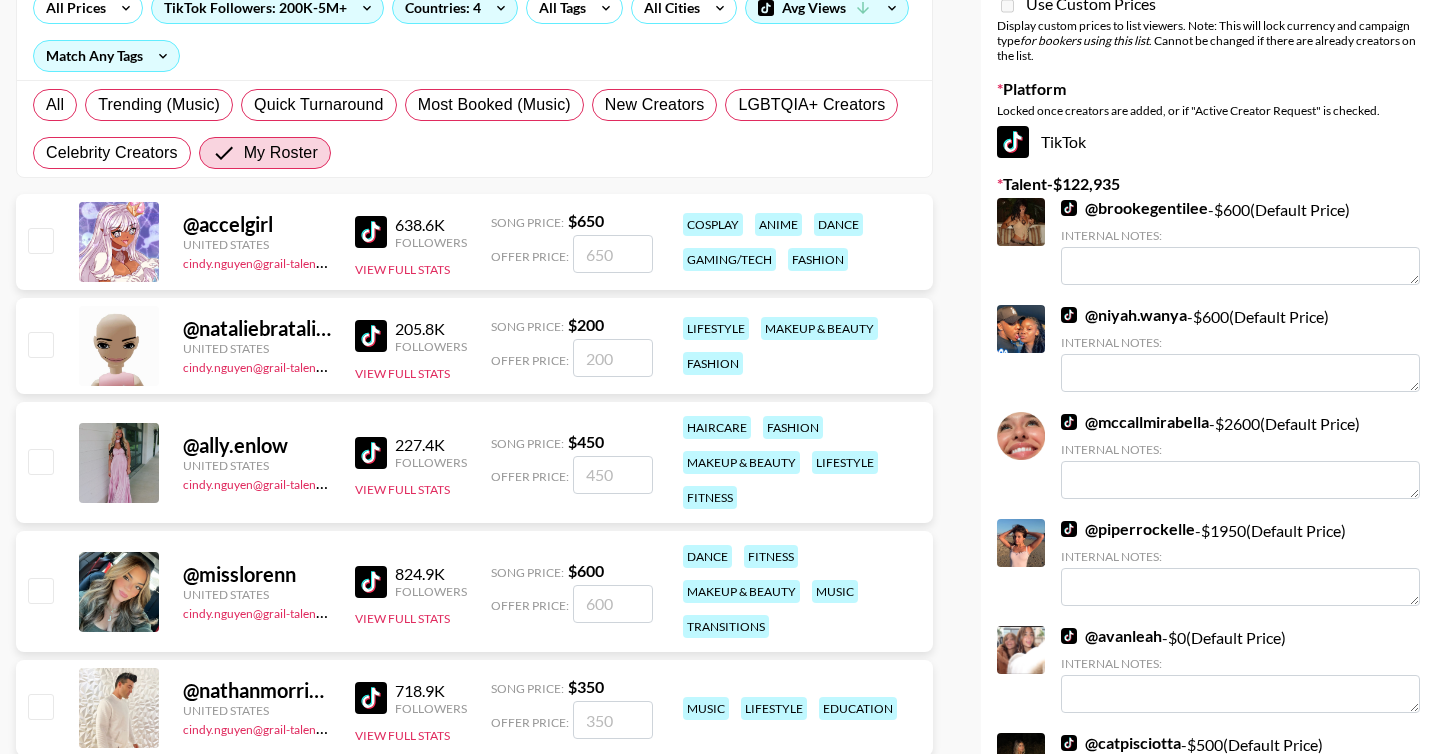 scroll, scrollTop: 329, scrollLeft: 0, axis: vertical 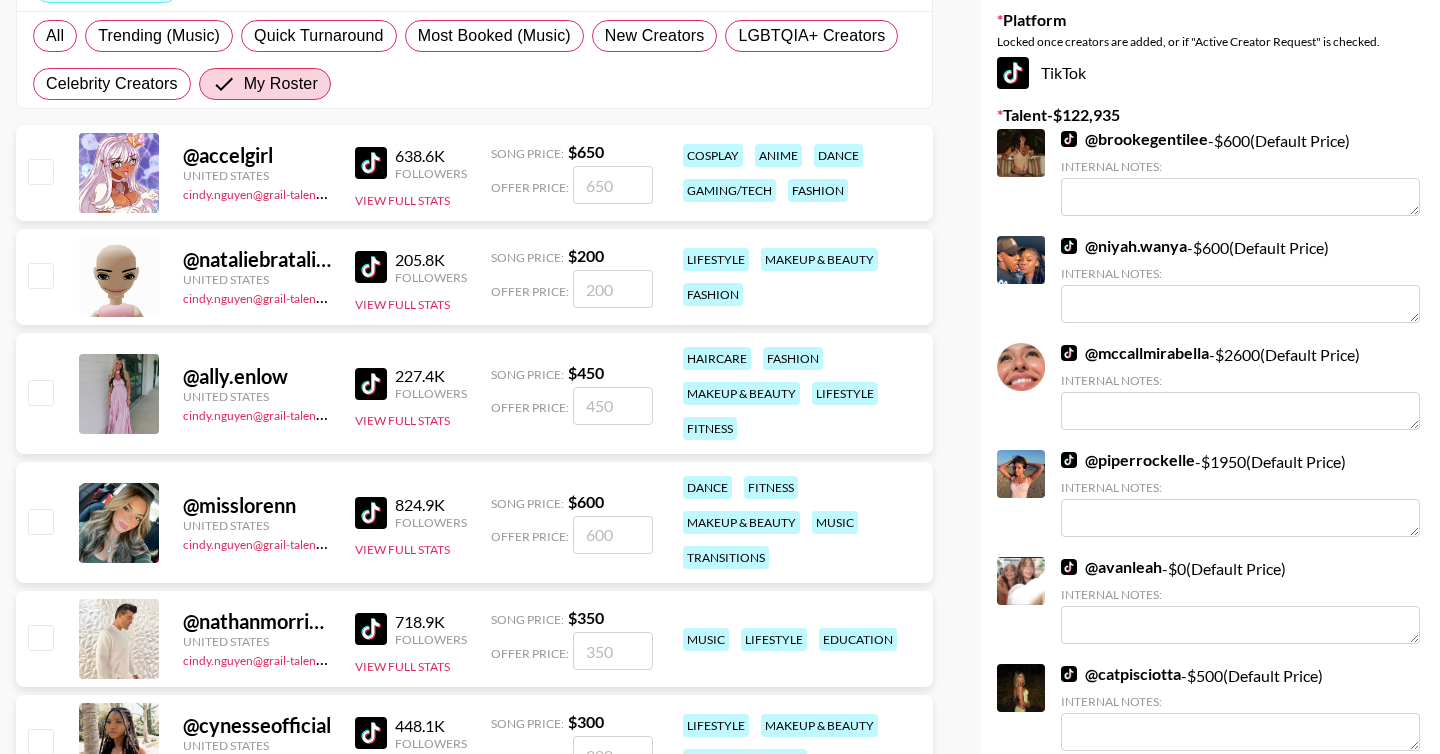 click at bounding box center [40, 171] 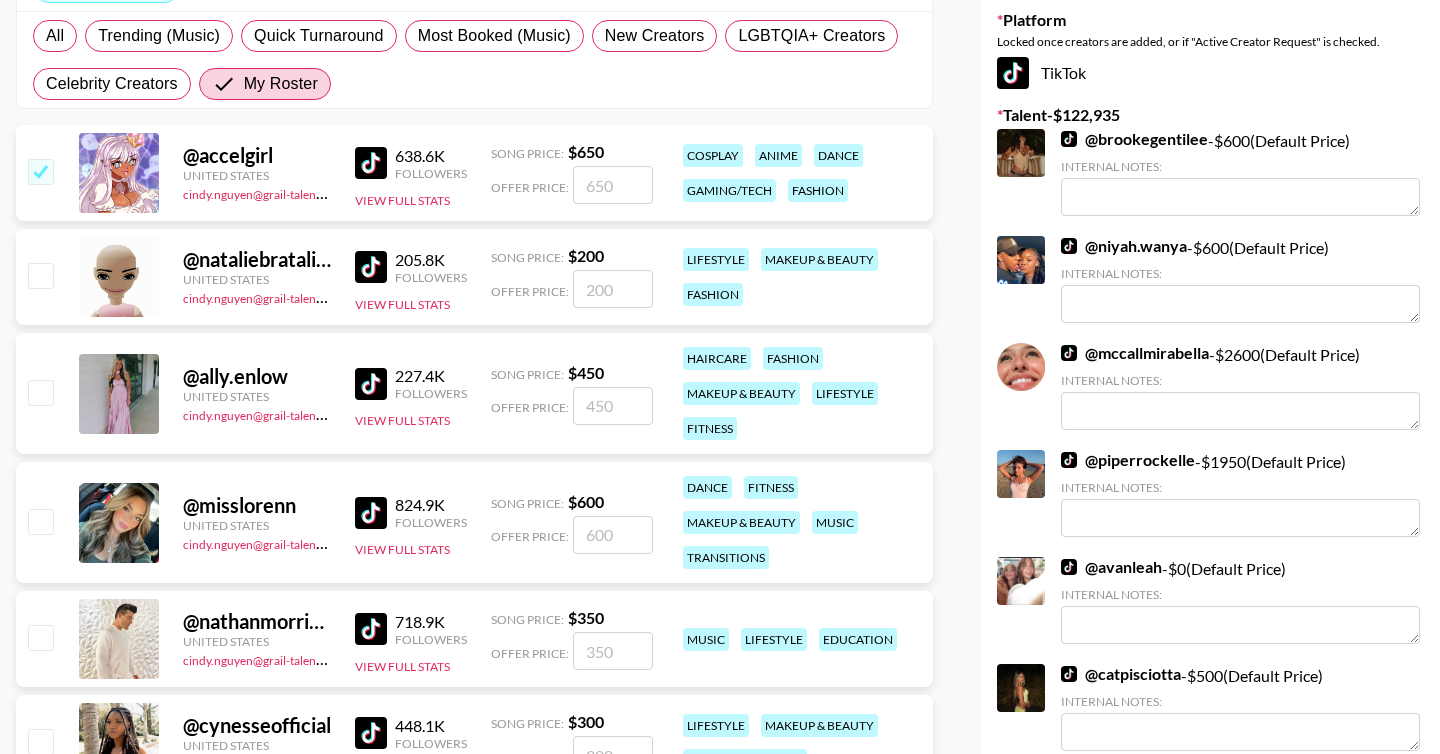 checkbox on "true" 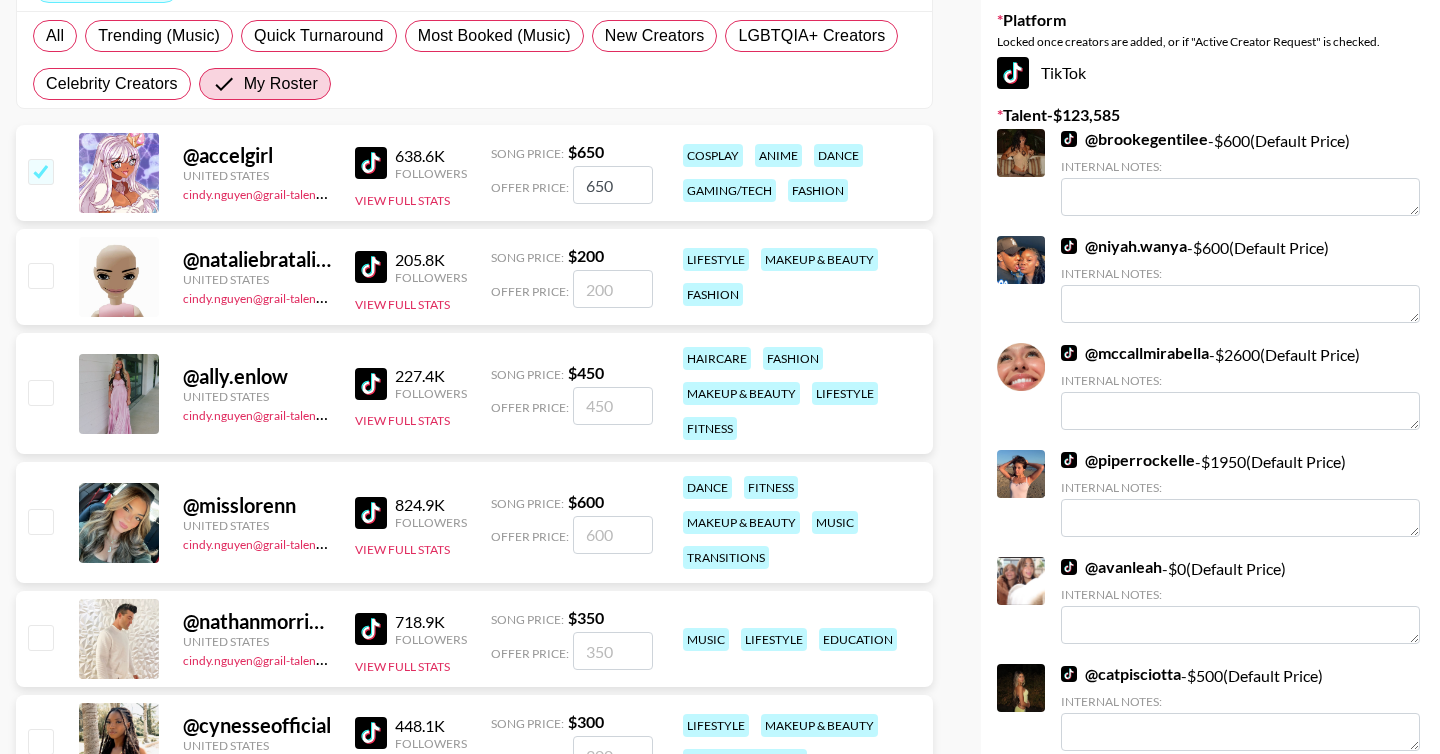 click at bounding box center (40, 392) 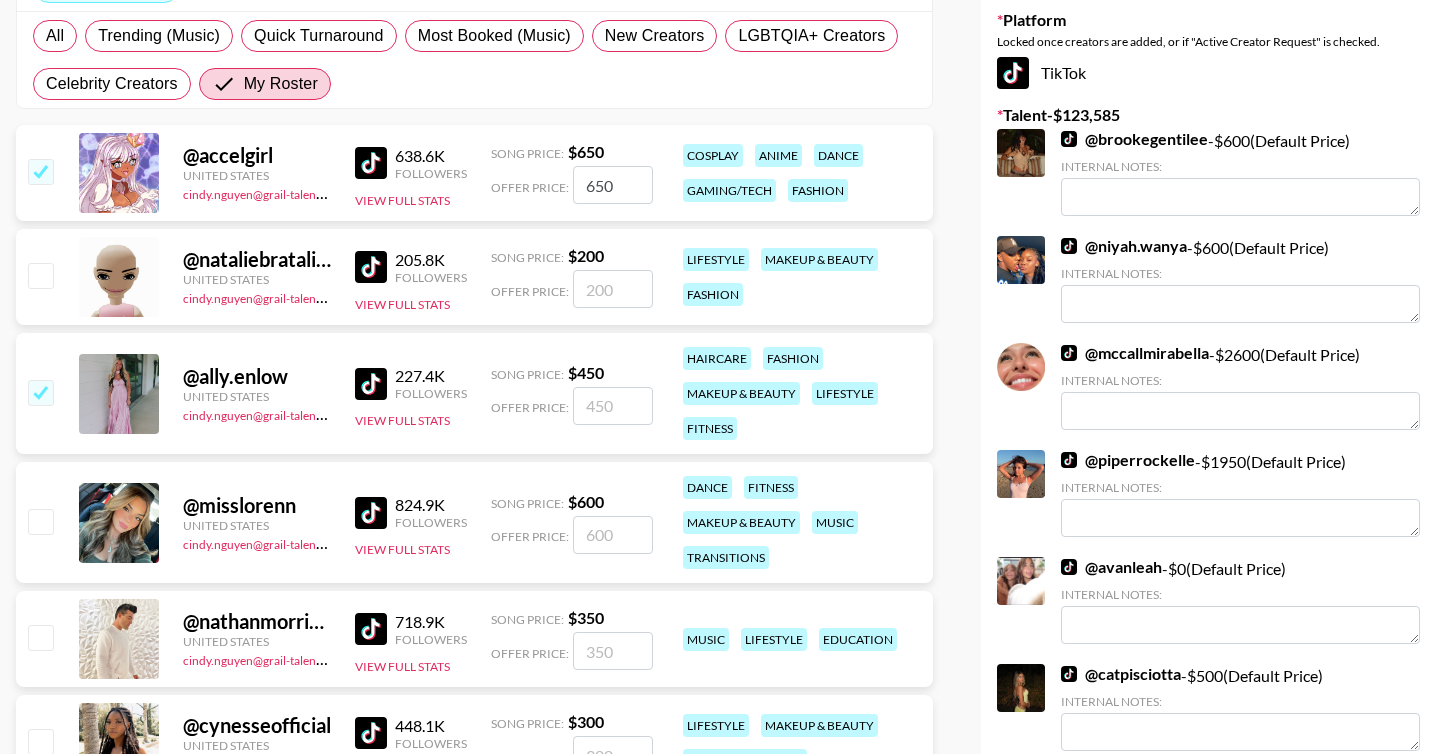 checkbox on "true" 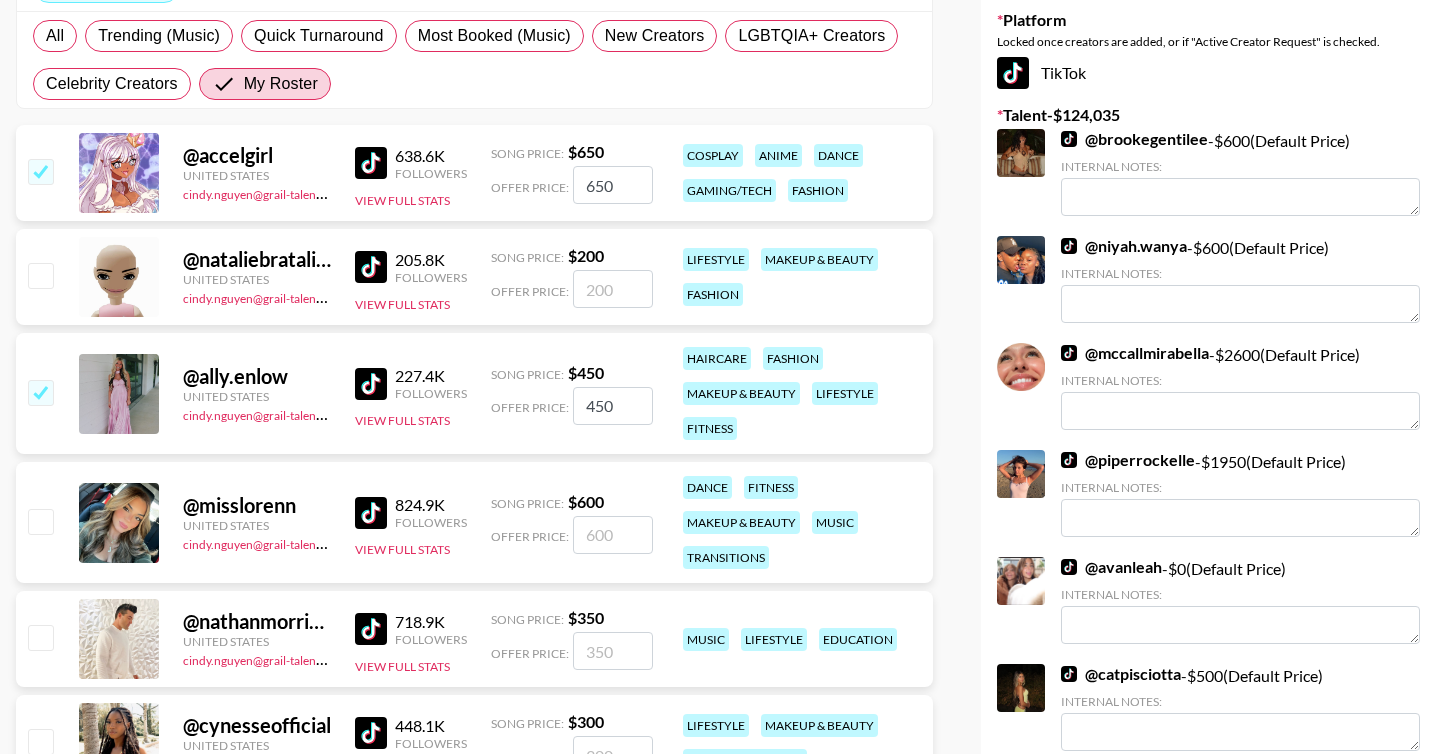 click at bounding box center (40, 521) 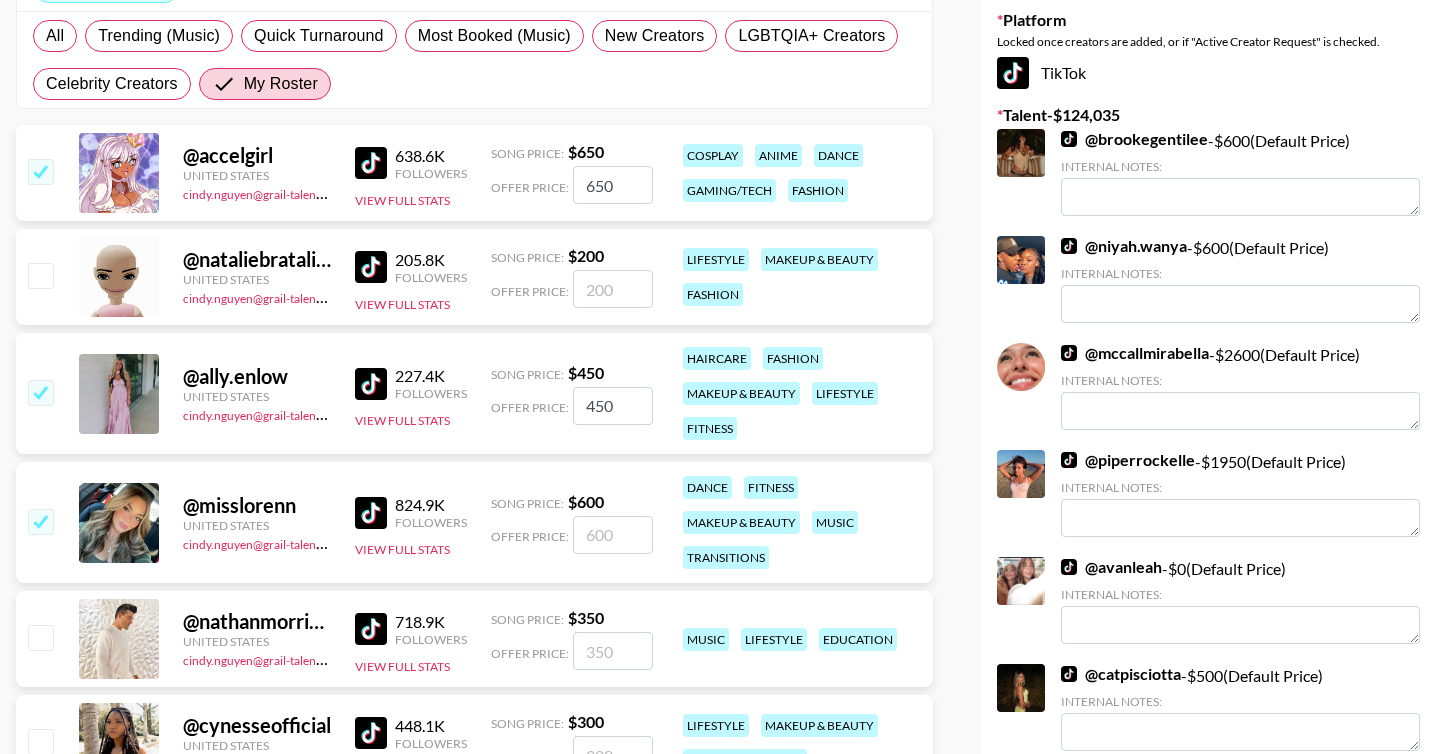 checkbox on "true" 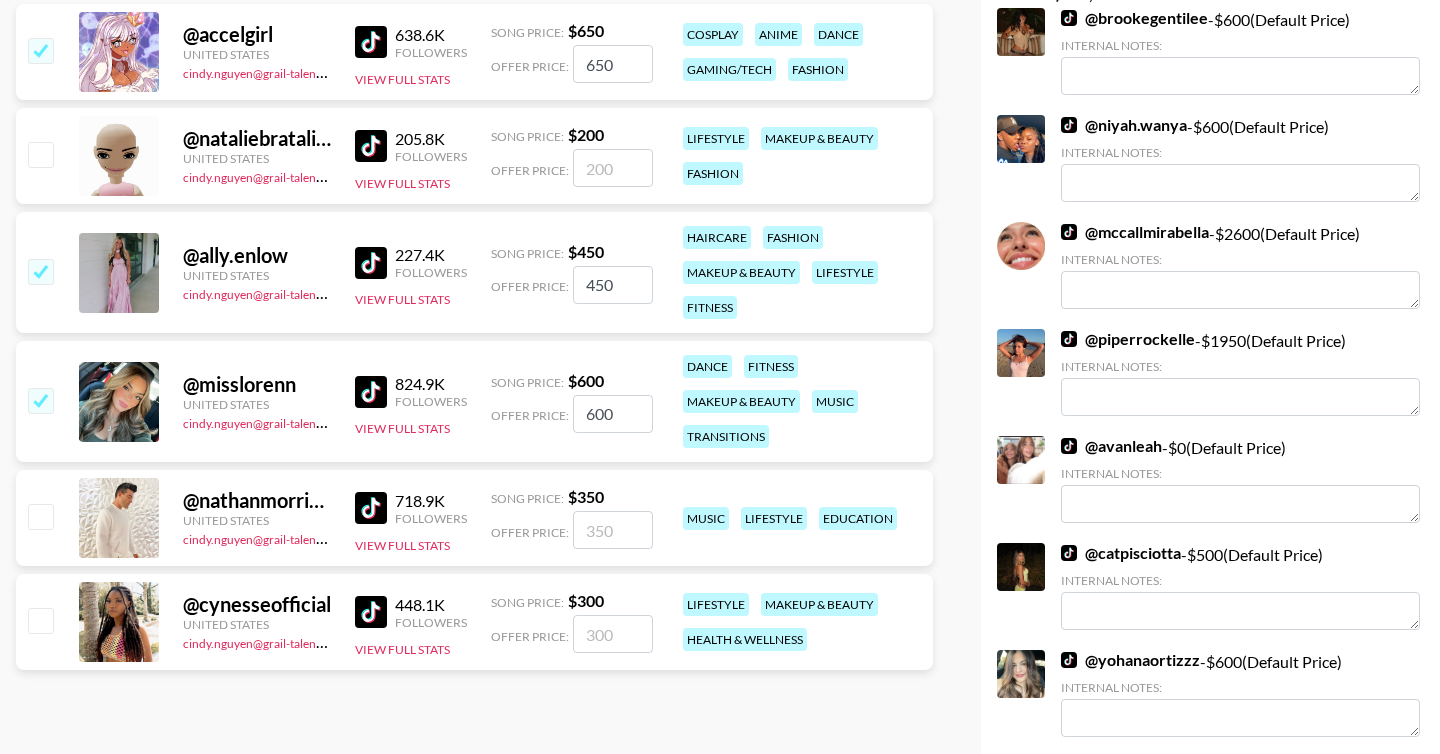 scroll, scrollTop: 491, scrollLeft: 0, axis: vertical 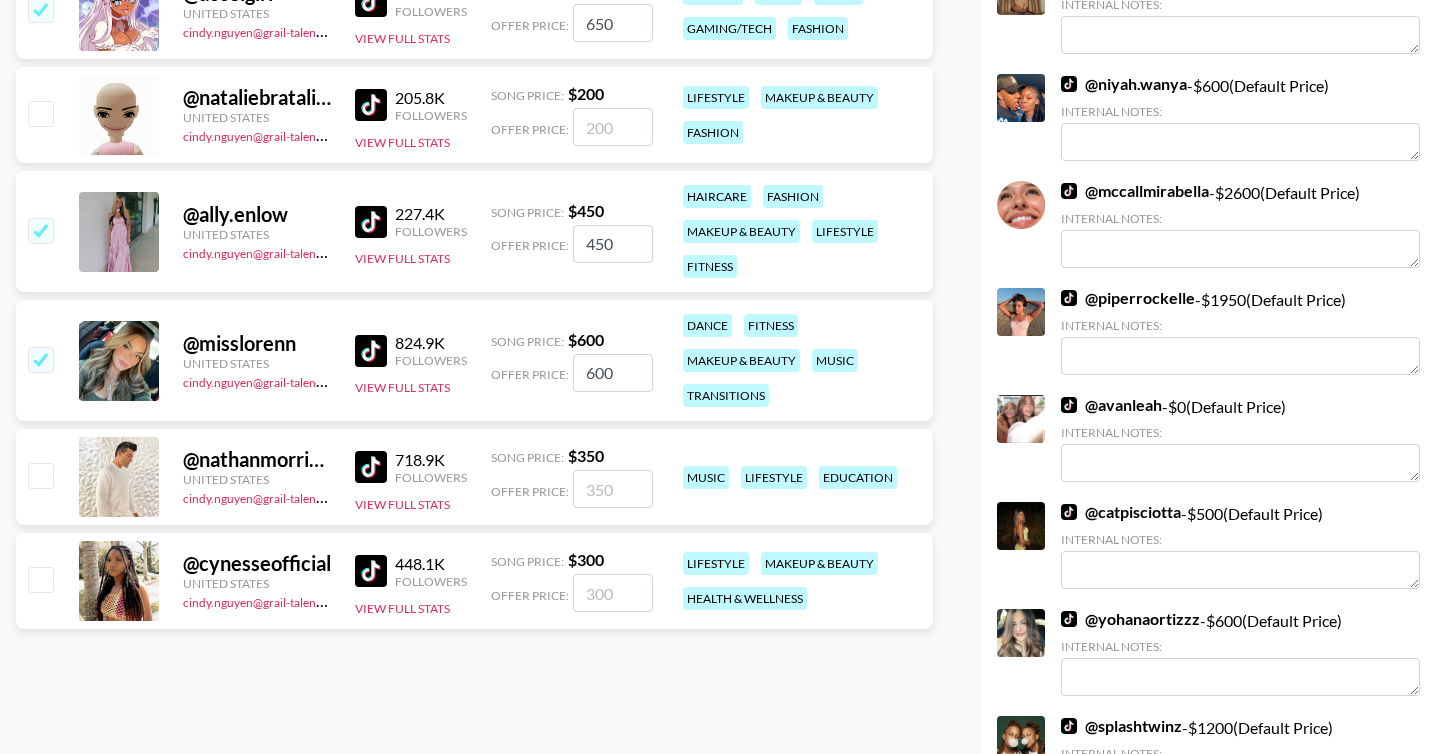 click at bounding box center [40, 579] 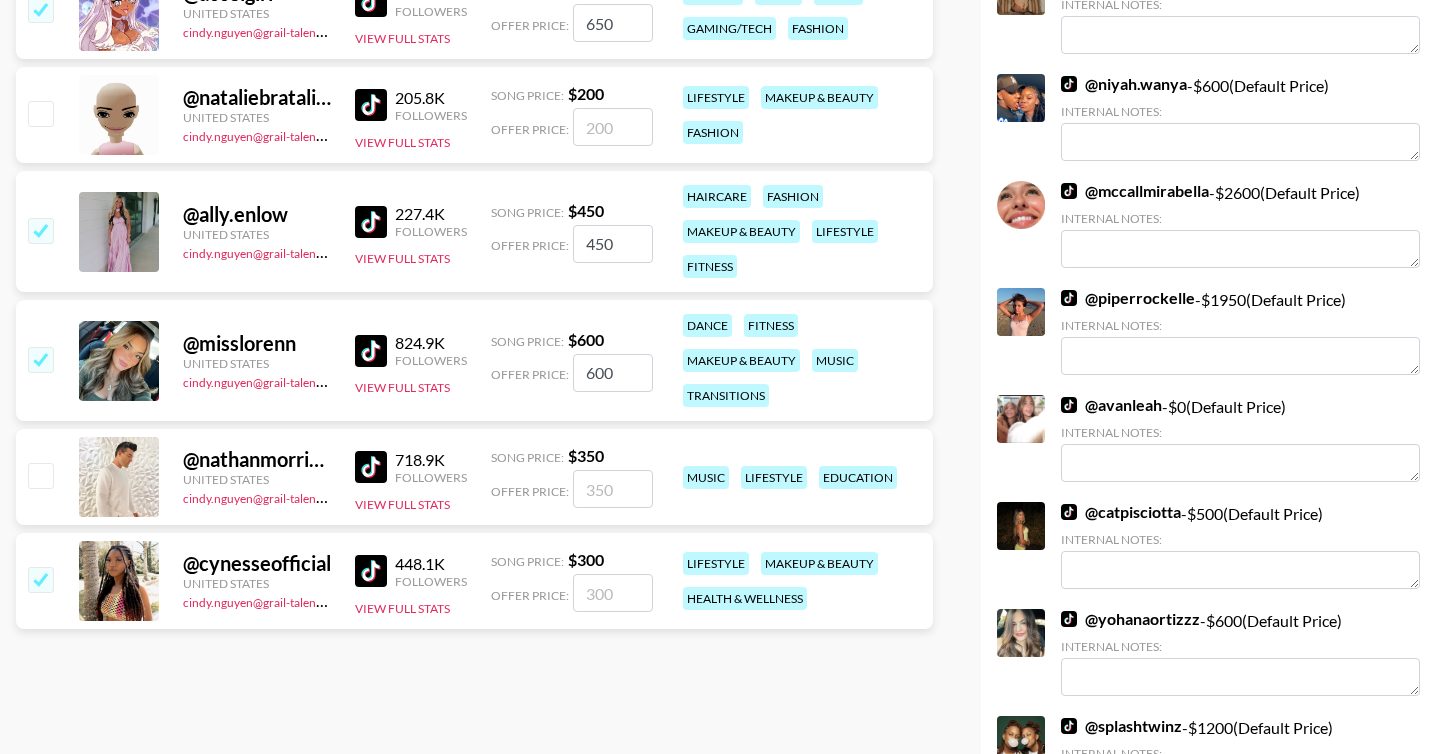 checkbox on "true" 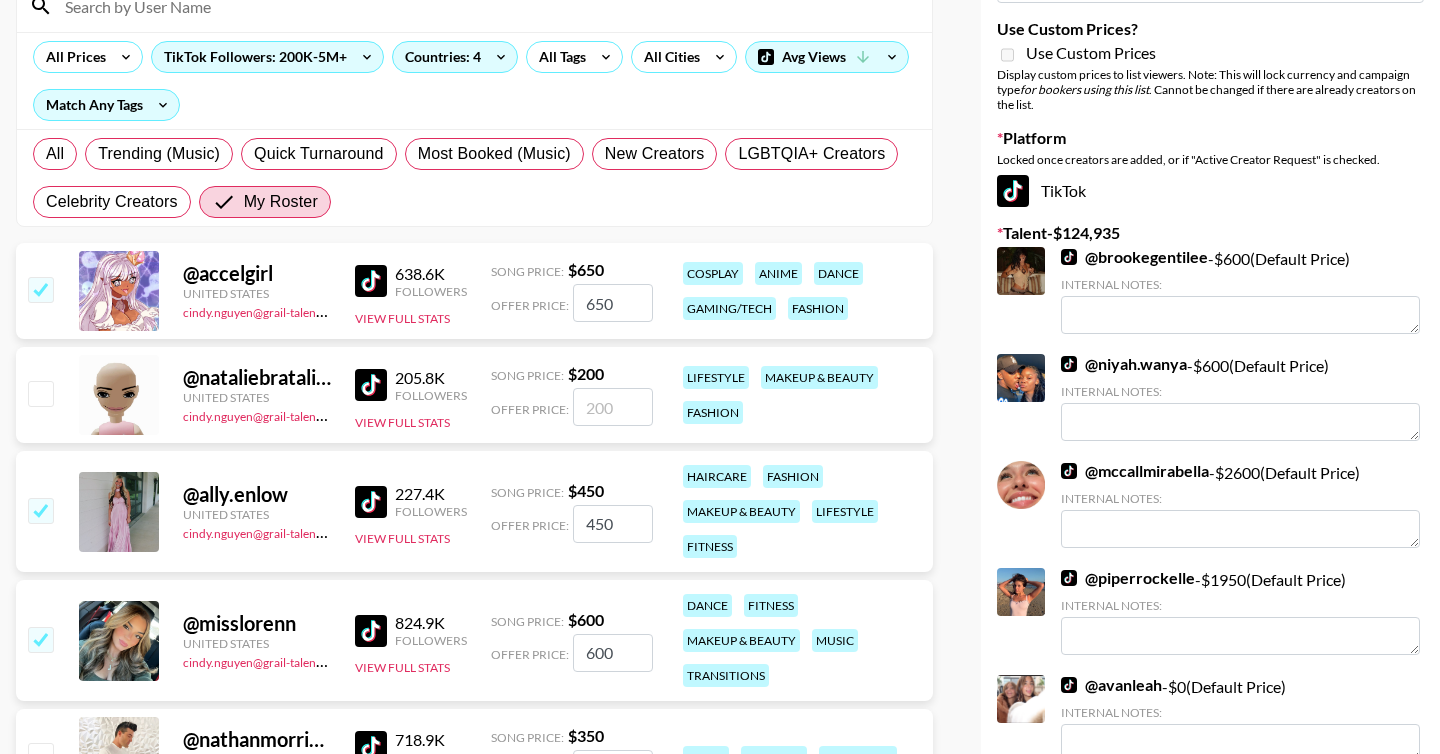 scroll, scrollTop: 0, scrollLeft: 0, axis: both 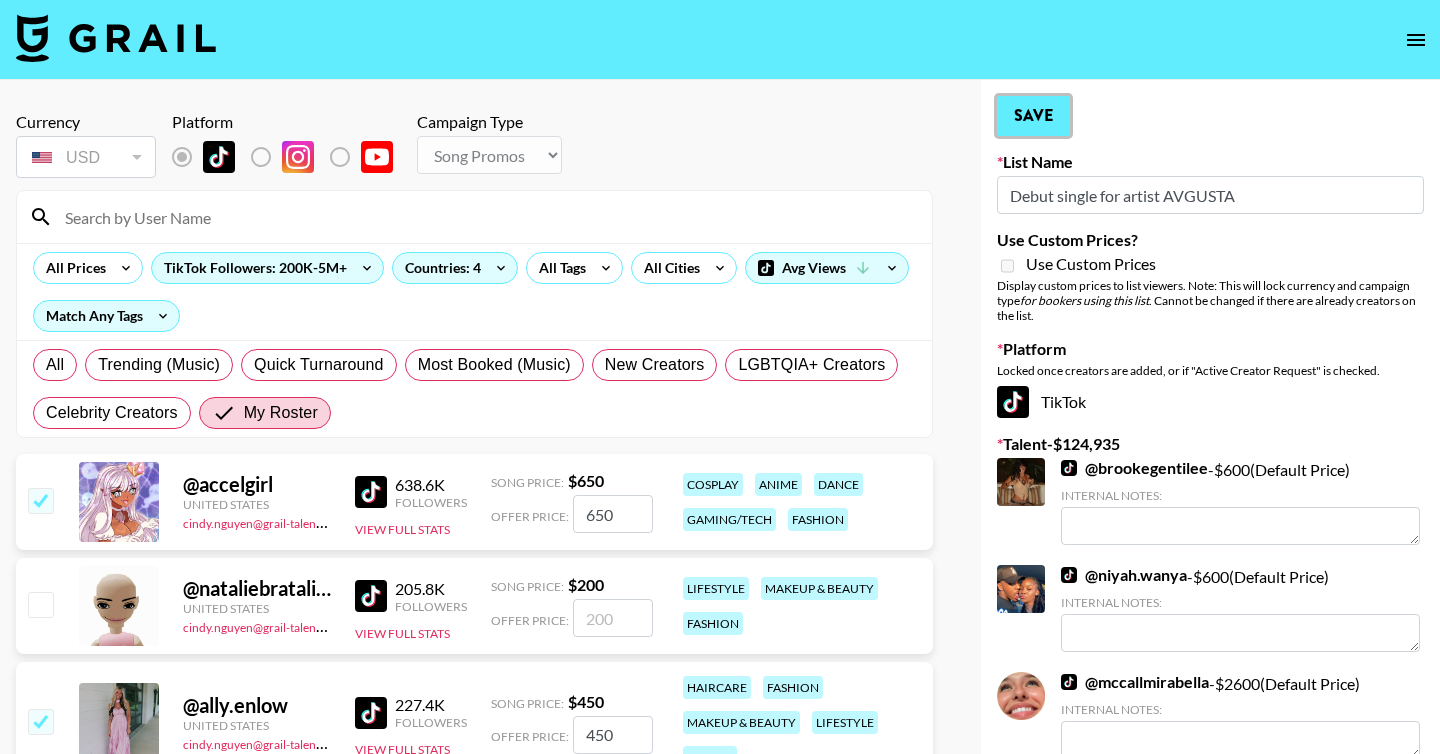 click on "Save" at bounding box center (1033, 116) 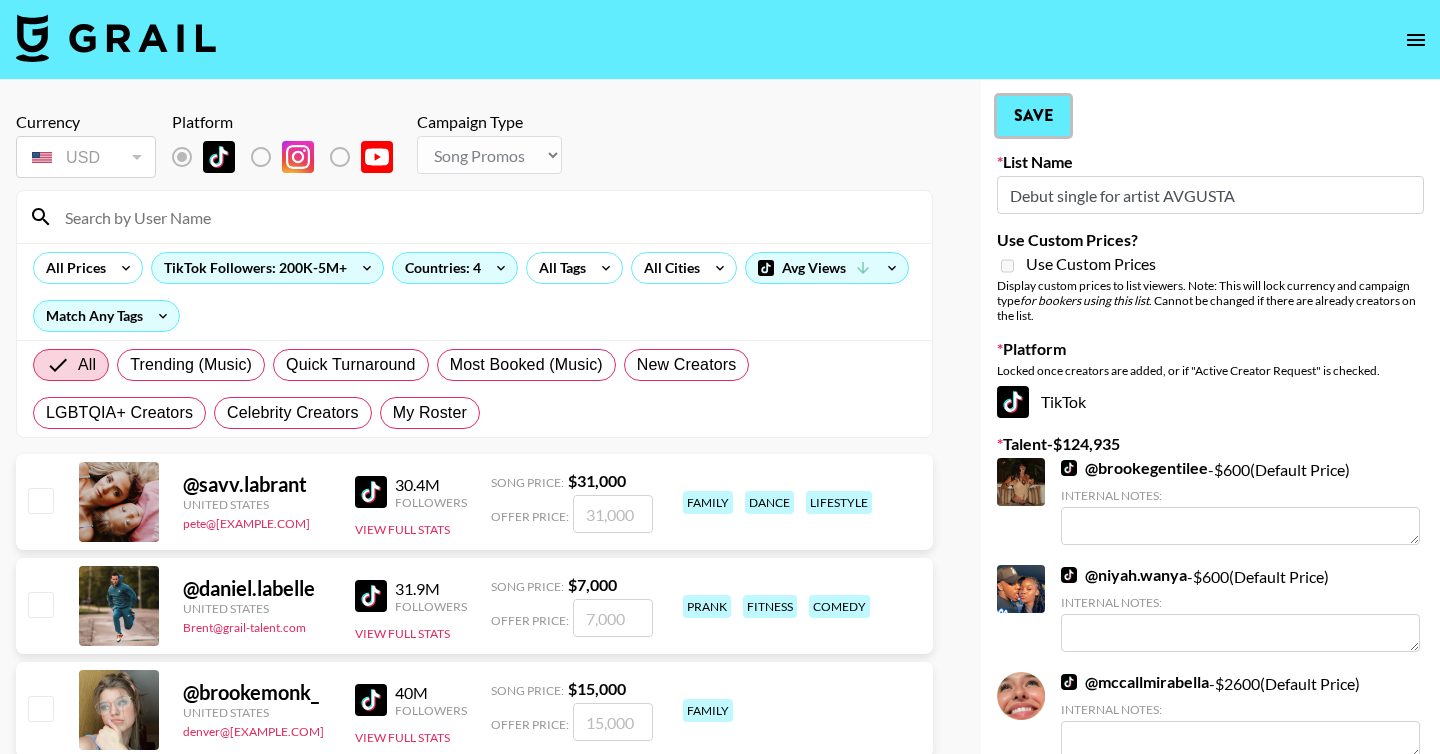 radio on "true" 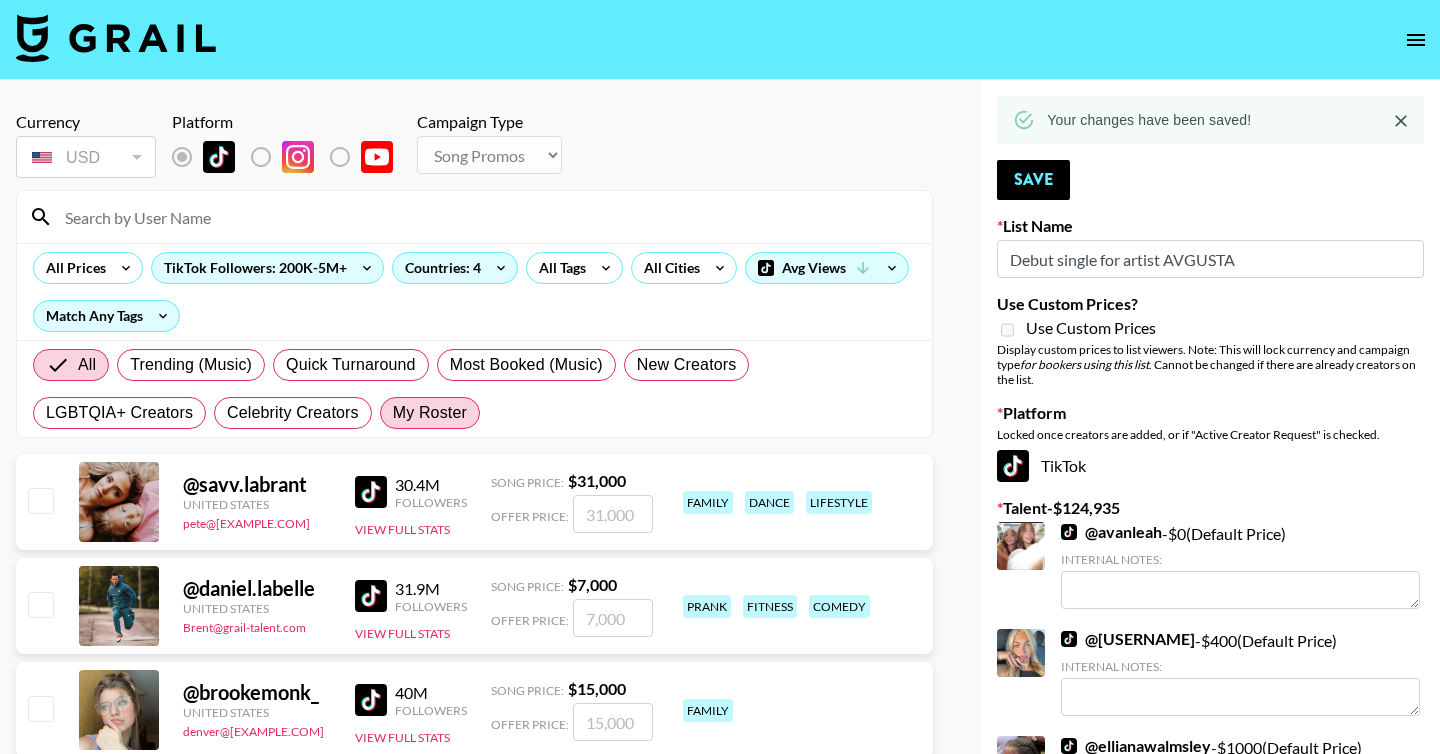 click on "My Roster" at bounding box center (430, 413) 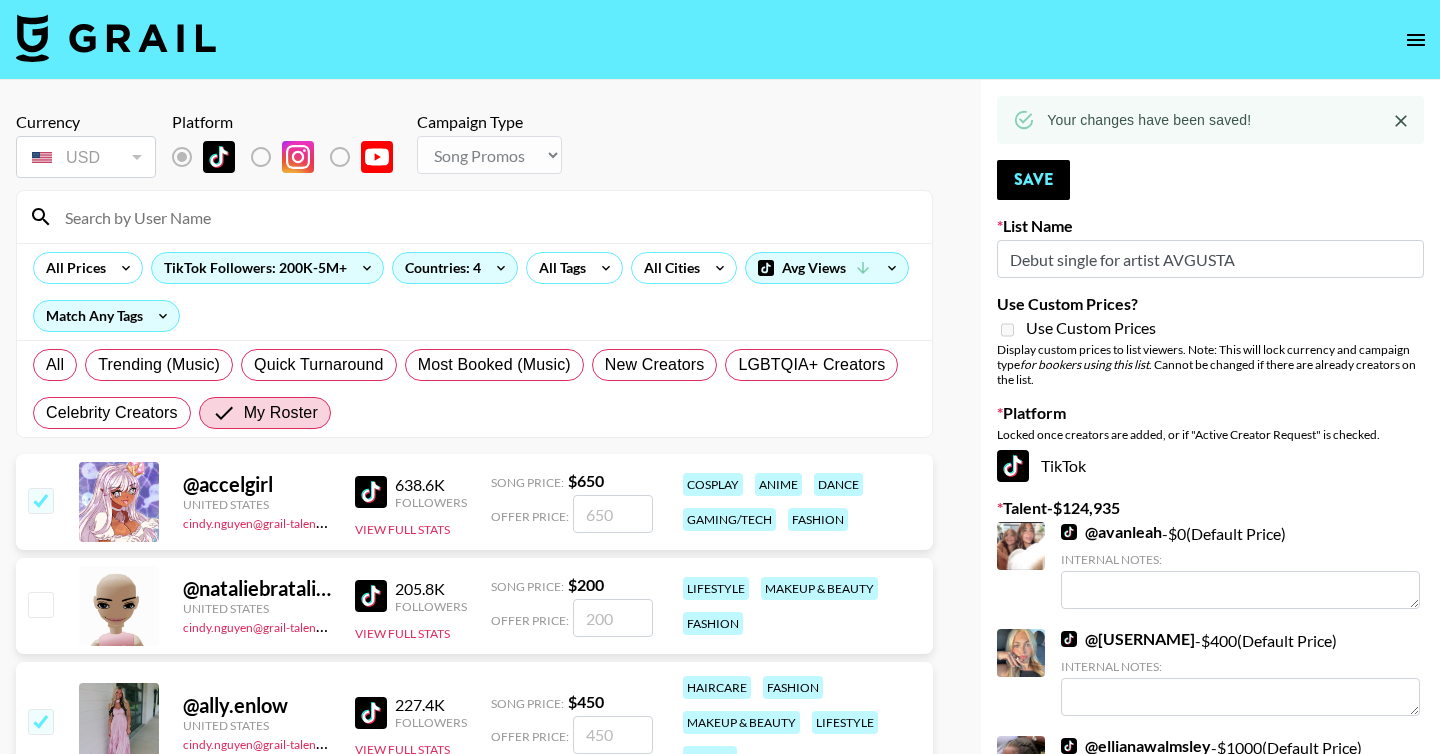 click on "Your changes have been saved! Save List Name Debut single for artist AVGUSTA Use Custom Prices? Use Custom Prices Display custom prices to list viewers. Note: This will lock currency and campaign type  for bookers using this list . Cannot be changed if there are already creators on the list. Platform Locked once creators are added, or if "Active Creator Request" is checked.  TikTok Talent -  $ 124,935 @ avanleah  -  $ 0  (Default Price) Internal Notes: @ blue4_j1  -  $ 400  (Default Price) Internal Notes: @ ellianawalmsley  -  $ 1000  (Default Price) Internal Notes: @ marissagulleyy  -  $ 800  (Default Price) Internal Notes: @ lenakadry  -  $ 300  (Default Price) Internal Notes: @ chelsealascher1  -  $ 1500  (Default Price) Internal Notes: @ ginabellacardinale  -  $ 600  (Default Price) Internal Notes: @ splashtwinz  -  $ 1200  (Default Price) Internal Notes: @ brookegentilee  -  $ 600  (Default Price) Internal Notes: @ ally.enlow  -  $ 450  (Default Price) Internal Notes: @ piperrockelle  -  $ @ $" at bounding box center [1210, 4856] 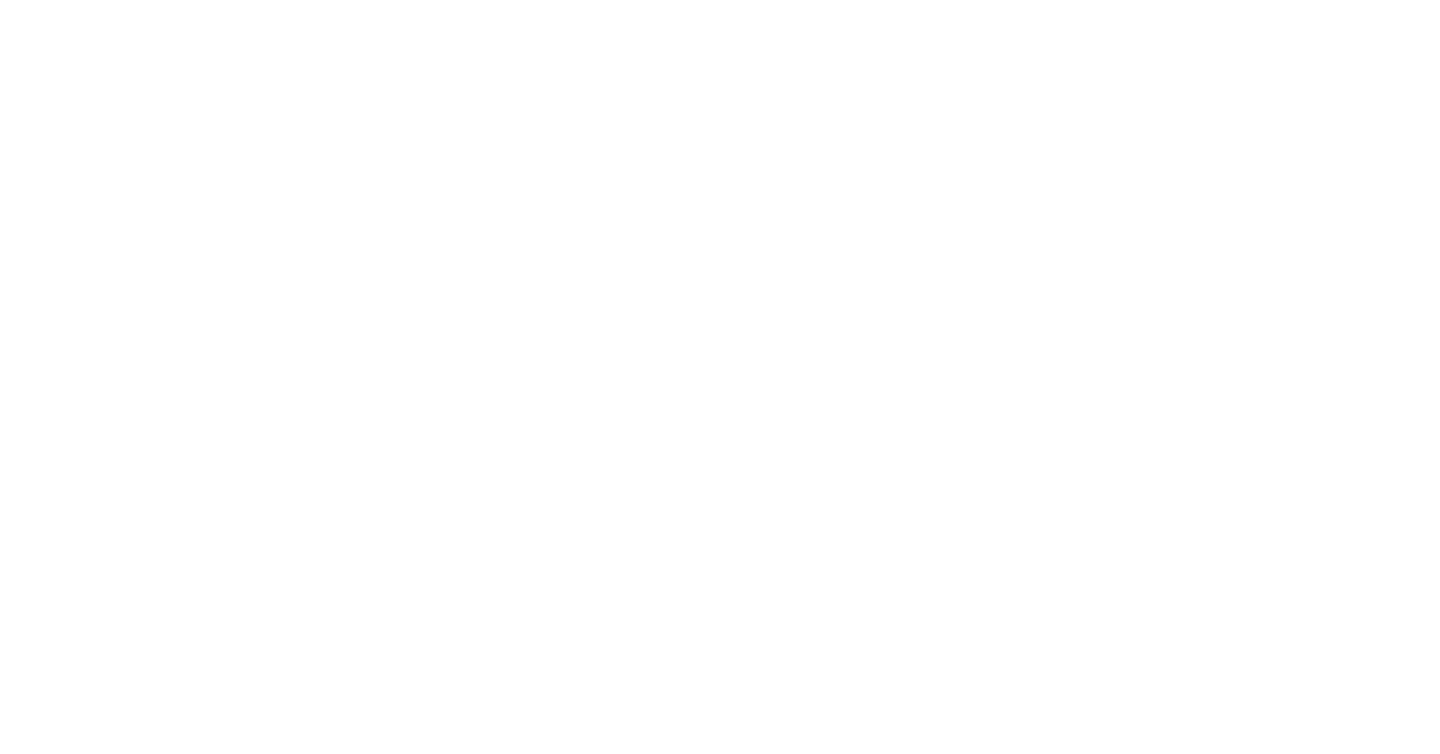 scroll, scrollTop: 0, scrollLeft: 0, axis: both 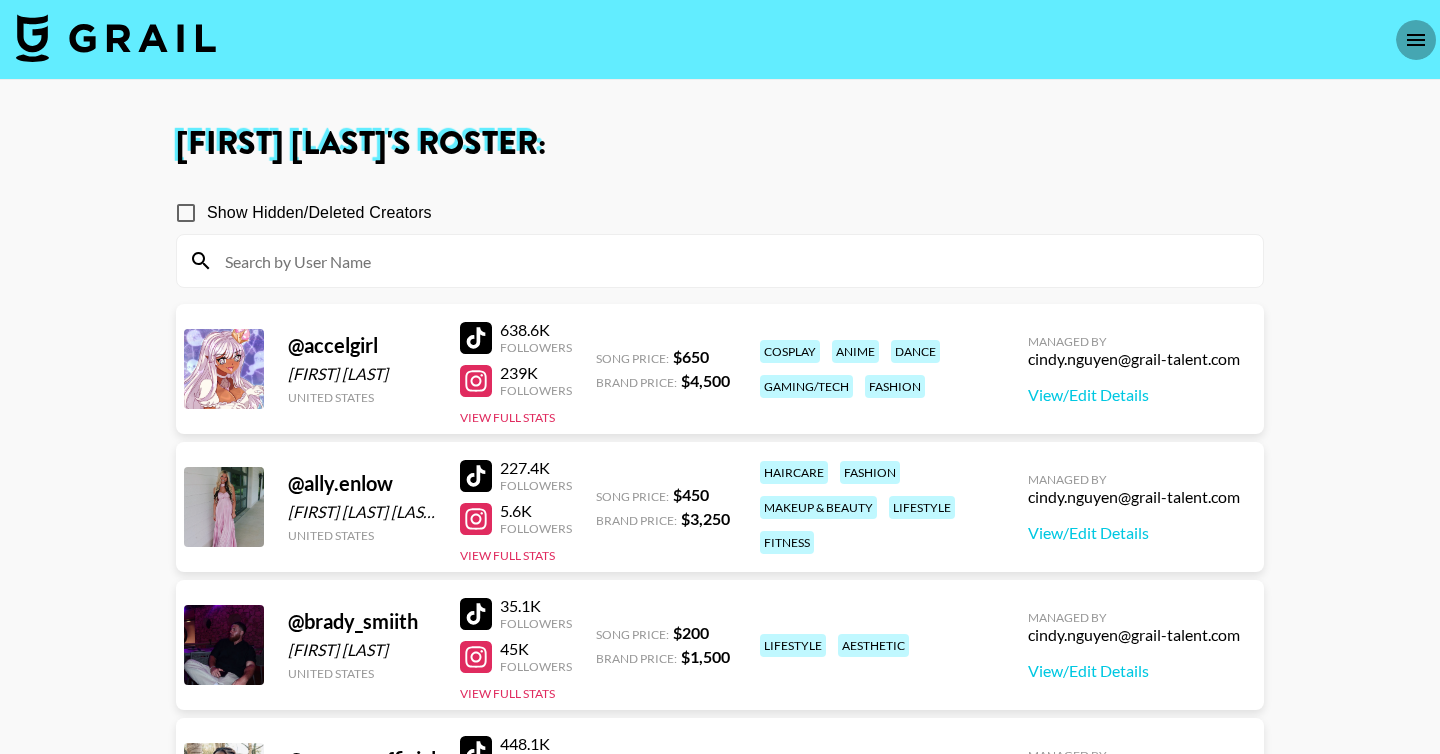 click 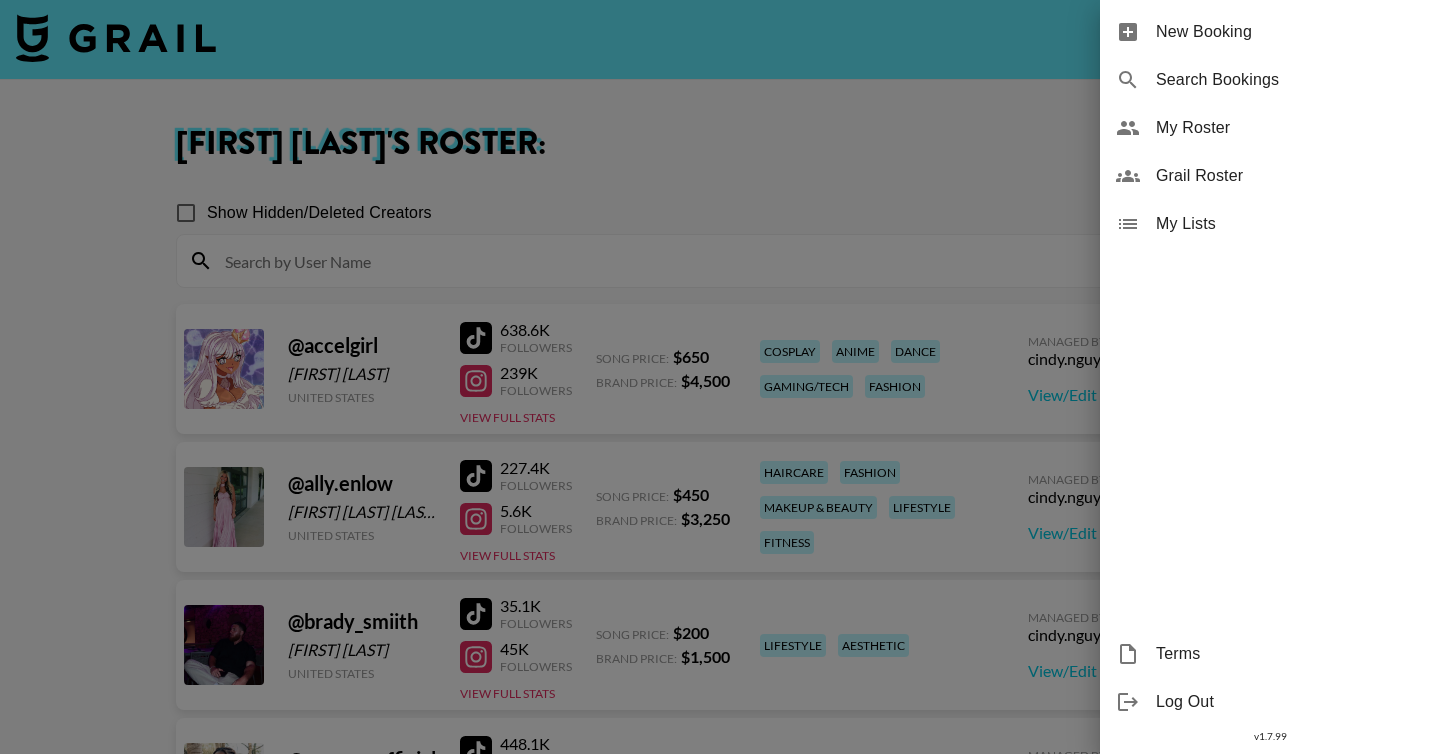 click on "Grail Roster" at bounding box center [1290, 176] 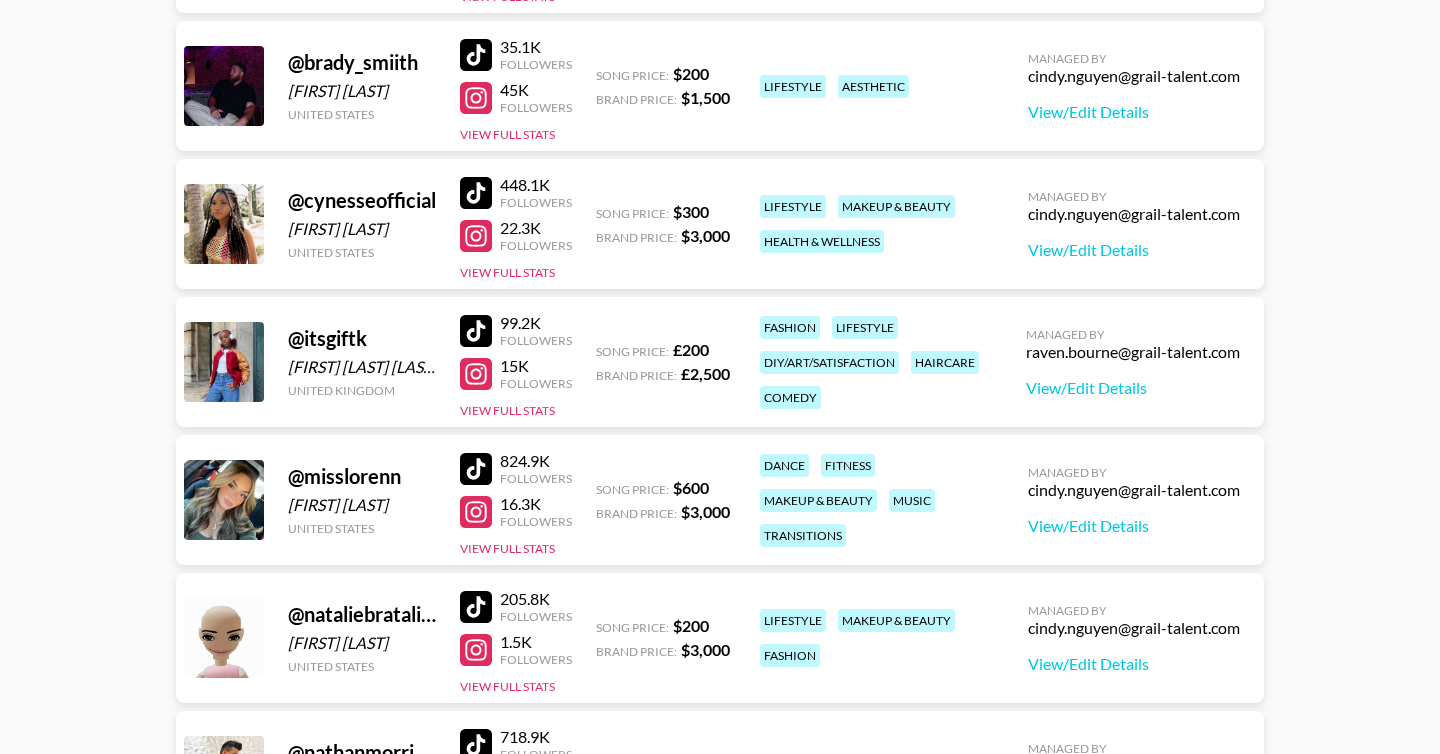 scroll, scrollTop: 0, scrollLeft: 0, axis: both 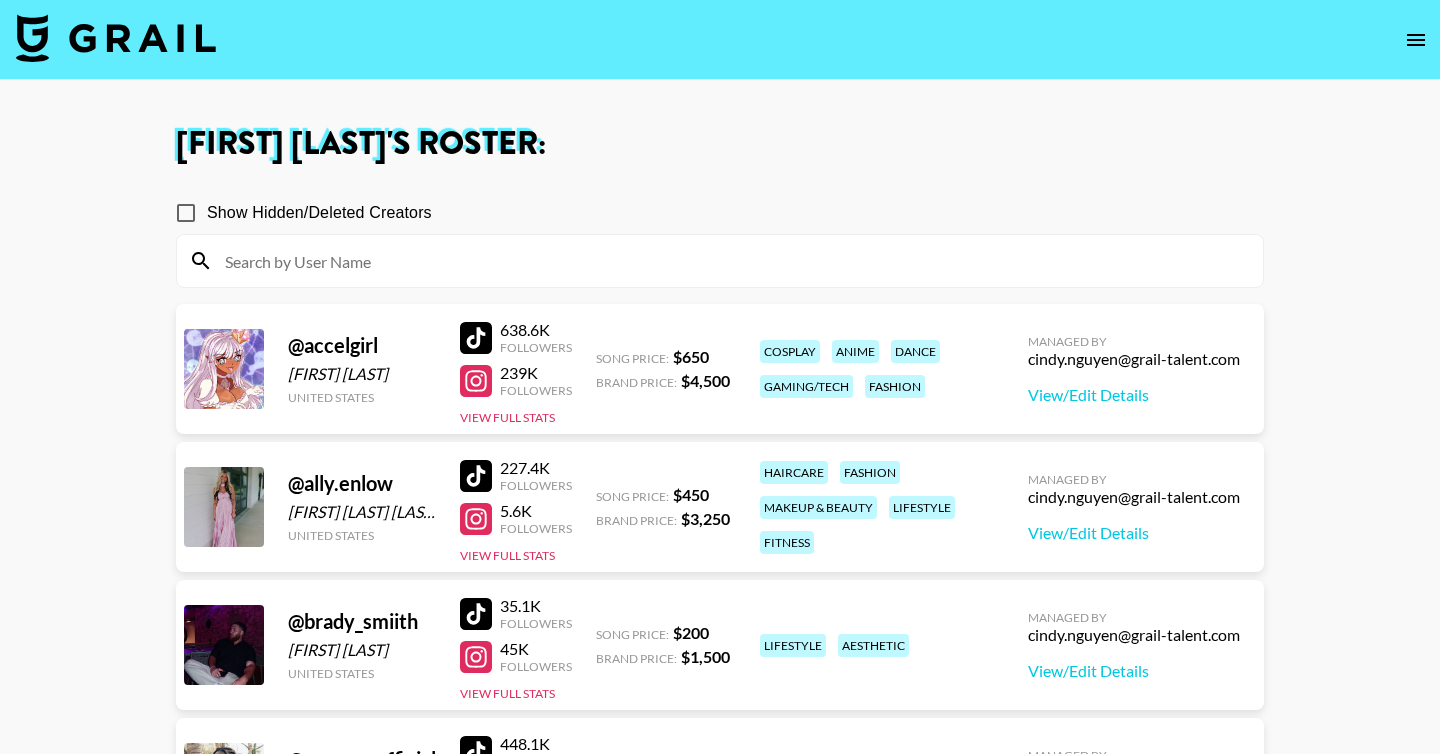 click at bounding box center [116, 38] 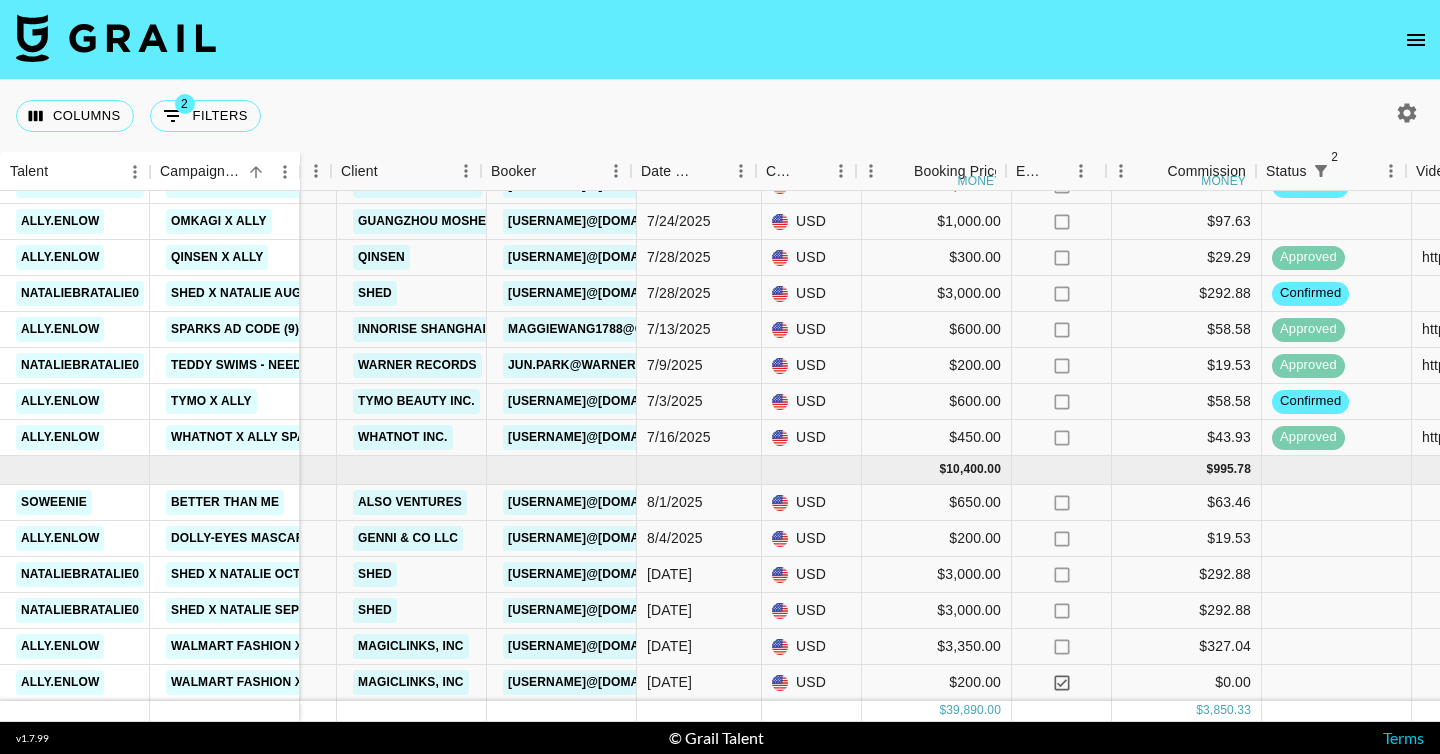 scroll, scrollTop: 1082, scrollLeft: 660, axis: both 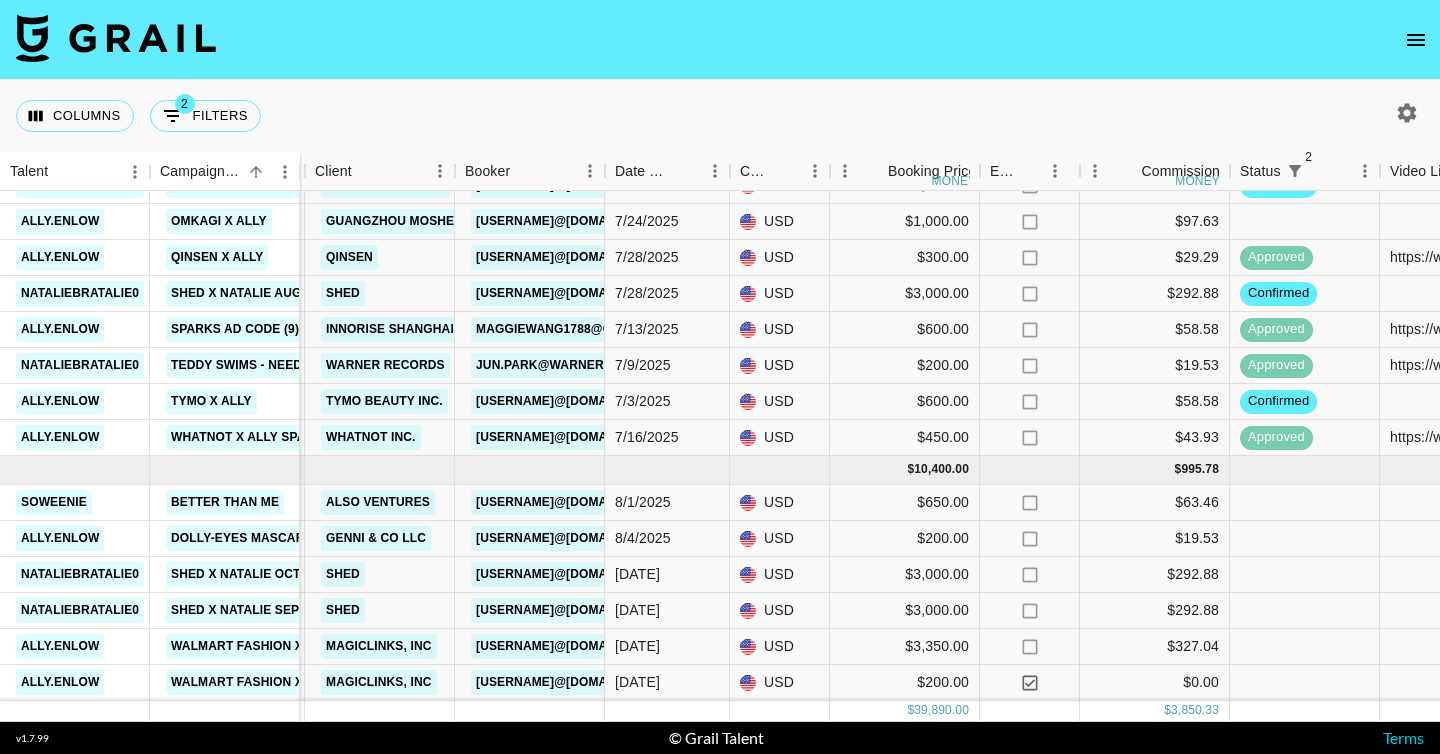 click at bounding box center [720, 40] 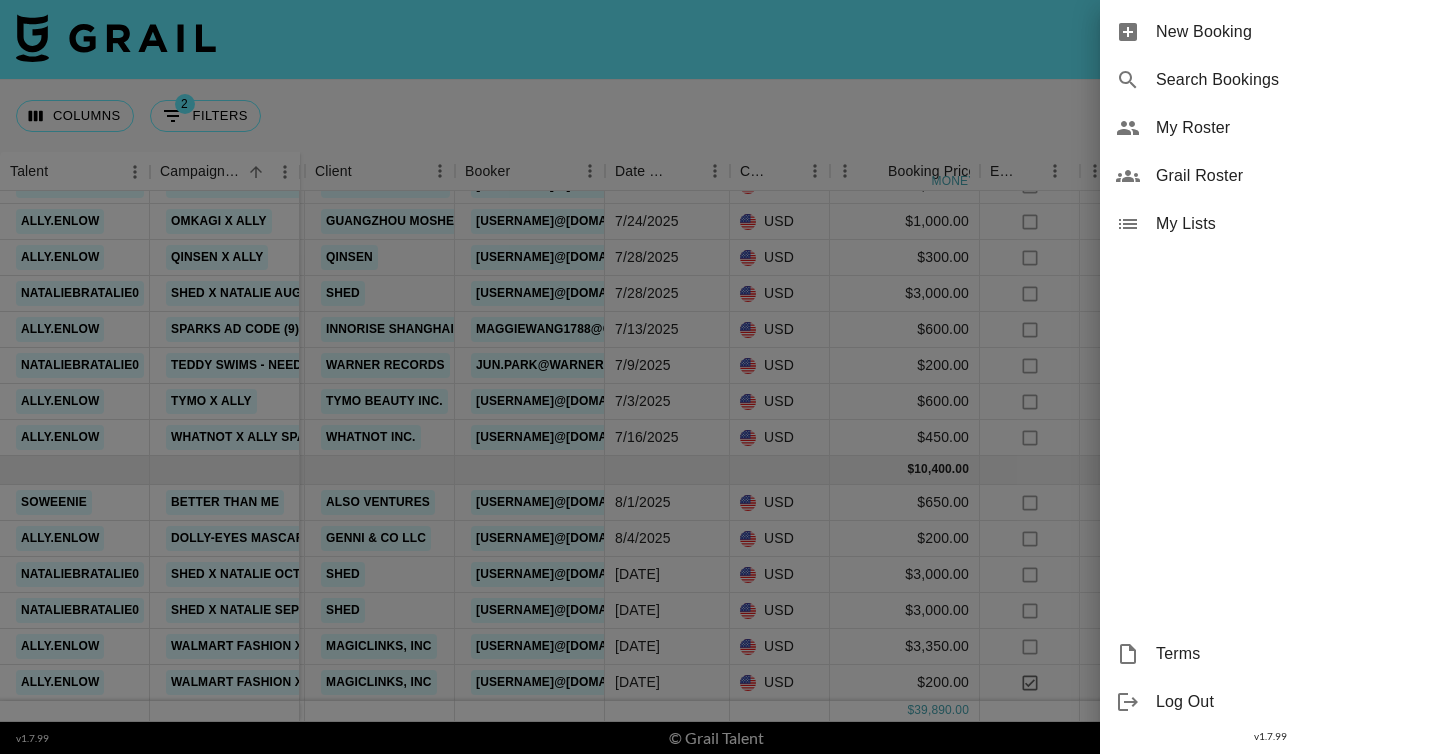 click on "Grail Roster" at bounding box center (1290, 176) 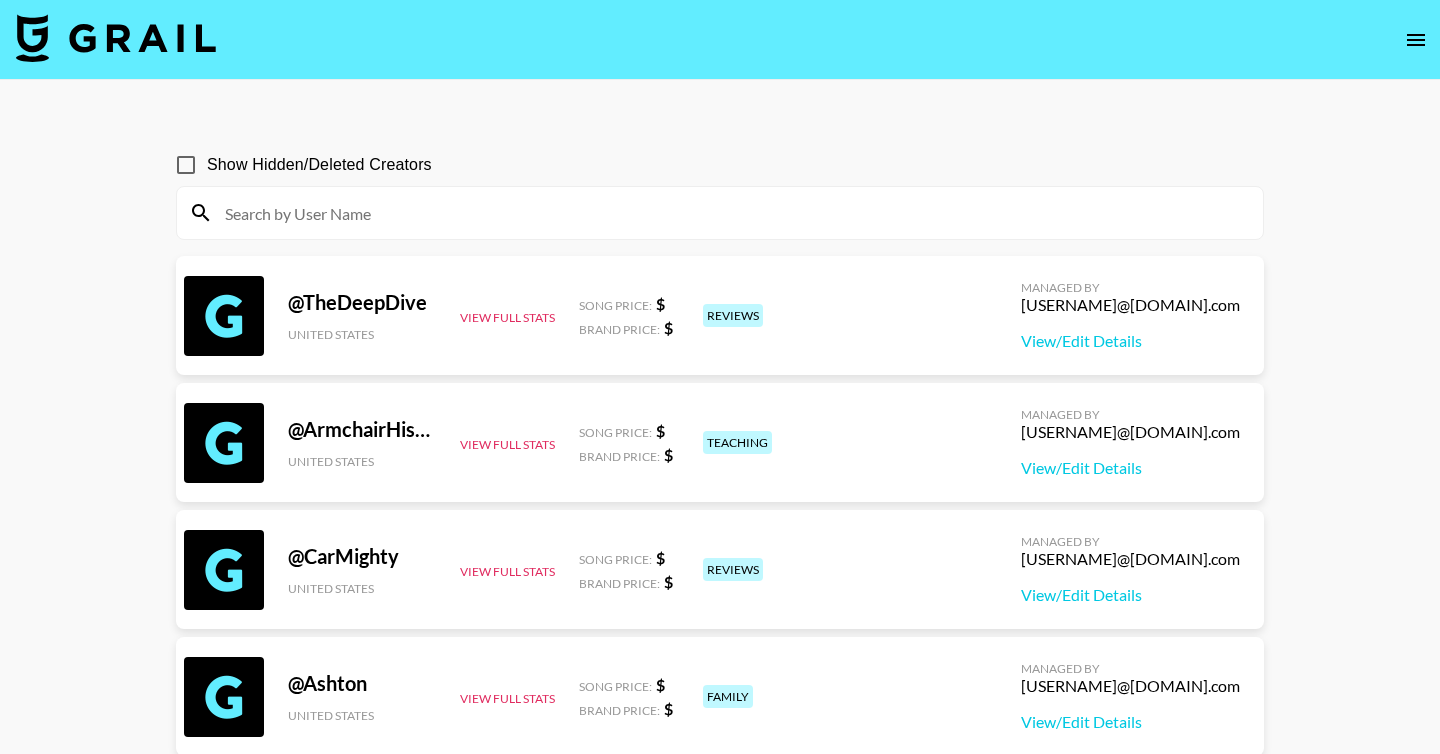 click at bounding box center [732, 213] 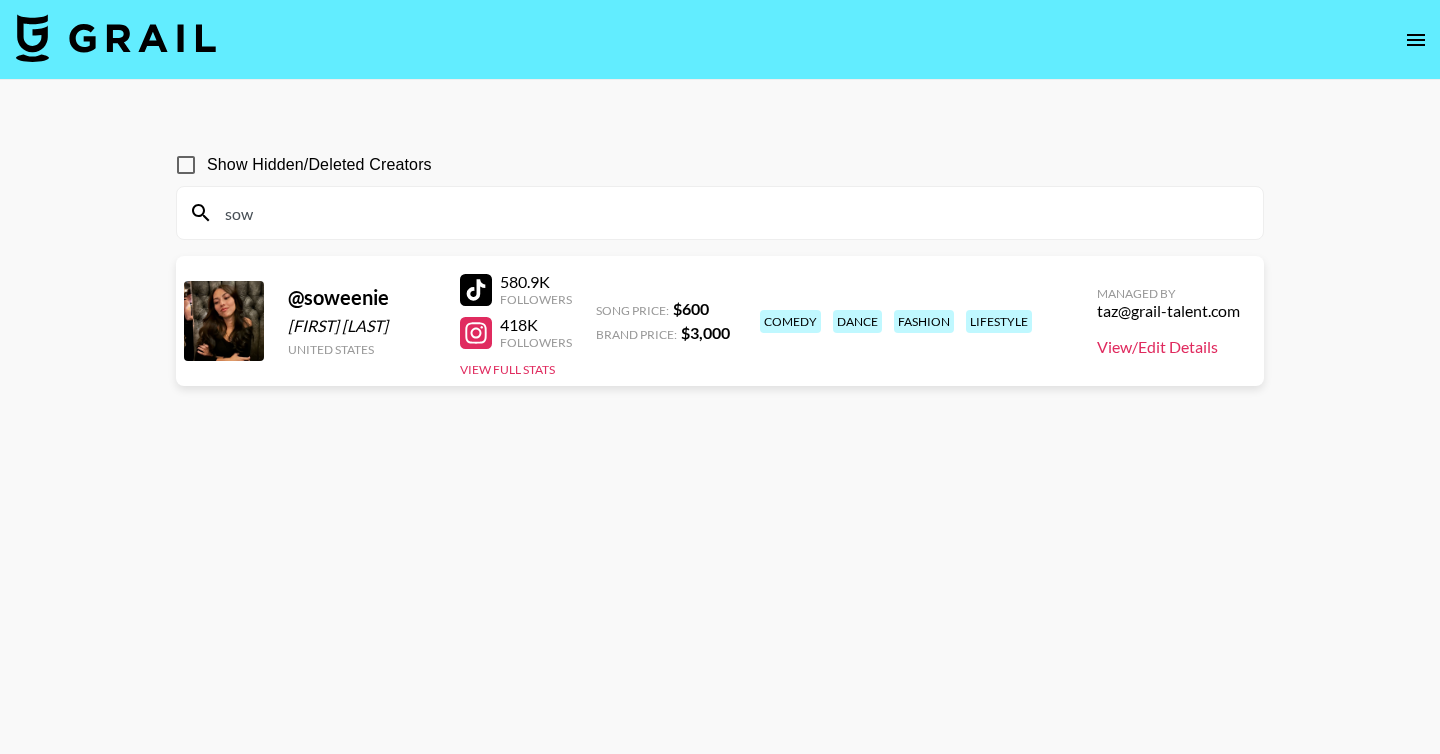type on "sow" 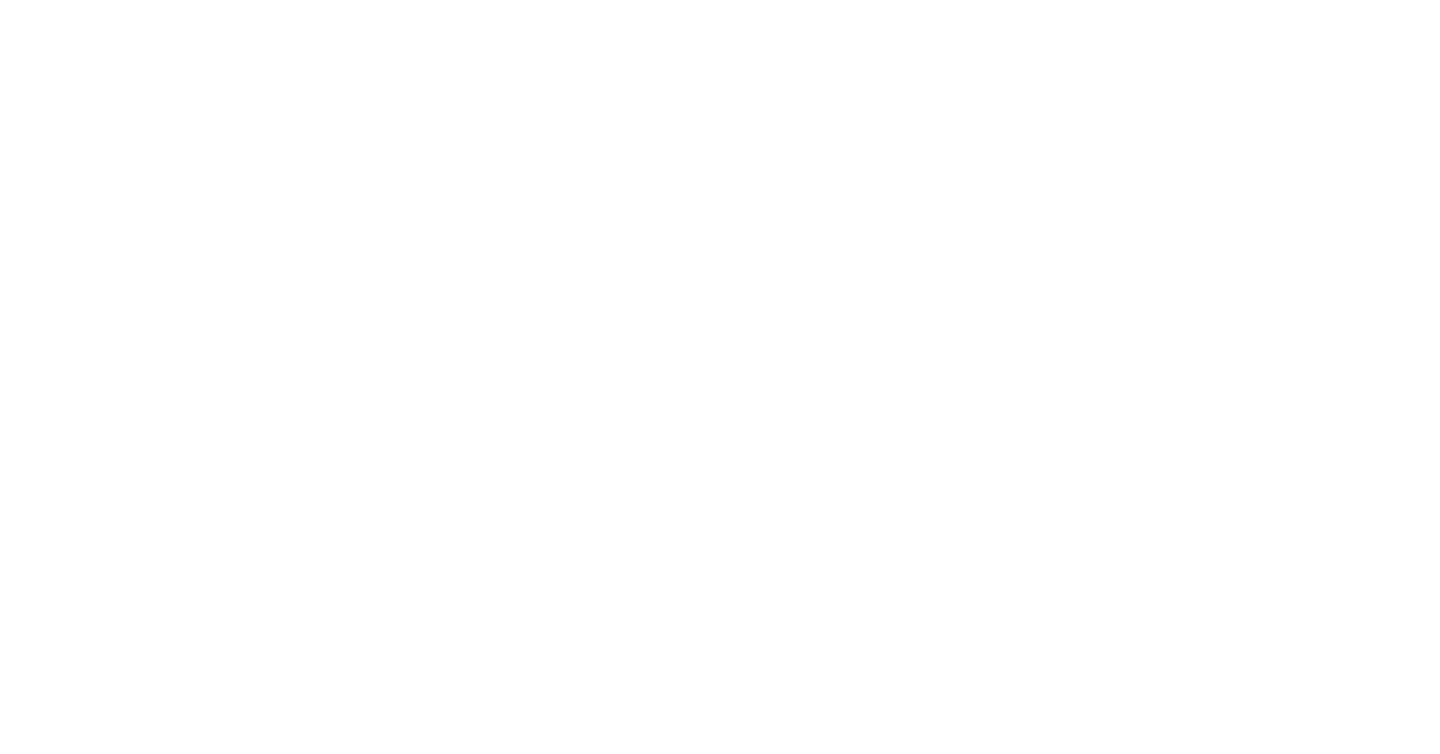 scroll, scrollTop: 0, scrollLeft: 0, axis: both 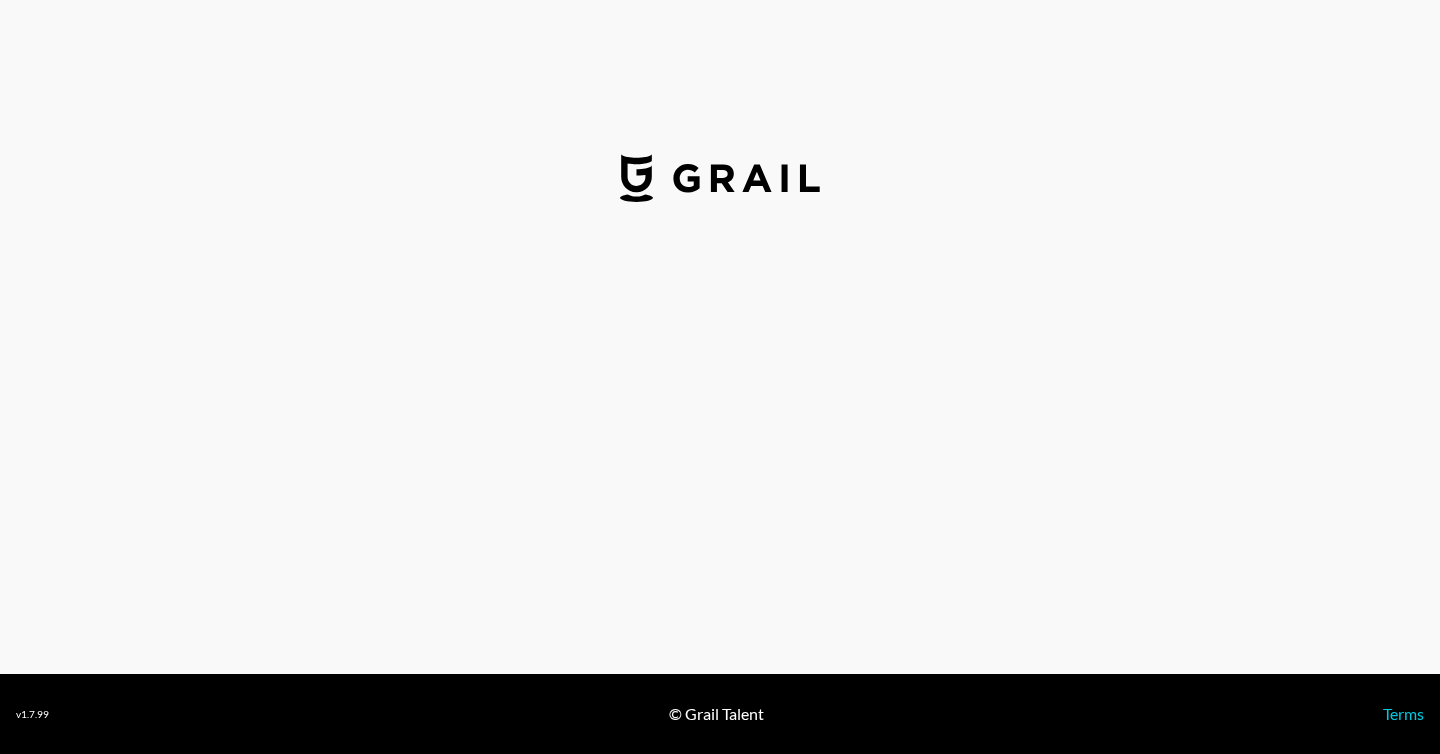 select on "USD" 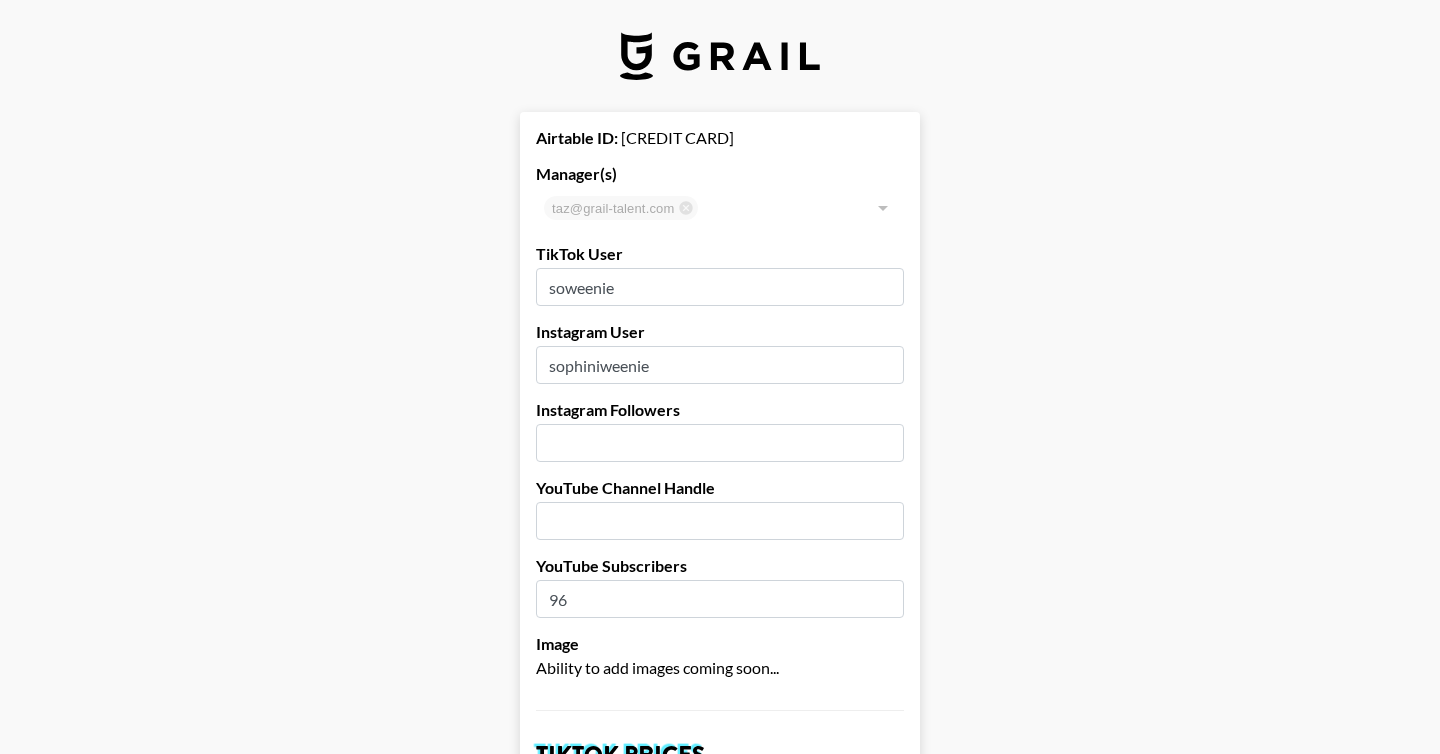 click on "[EMAIL]" at bounding box center [720, 208] 